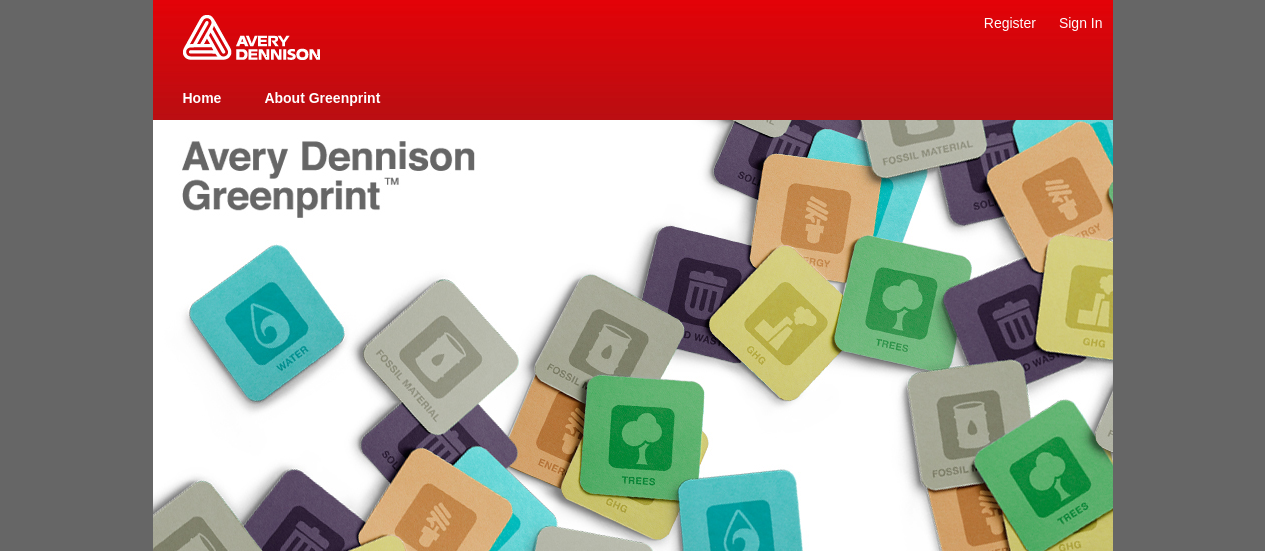 scroll, scrollTop: 0, scrollLeft: 0, axis: both 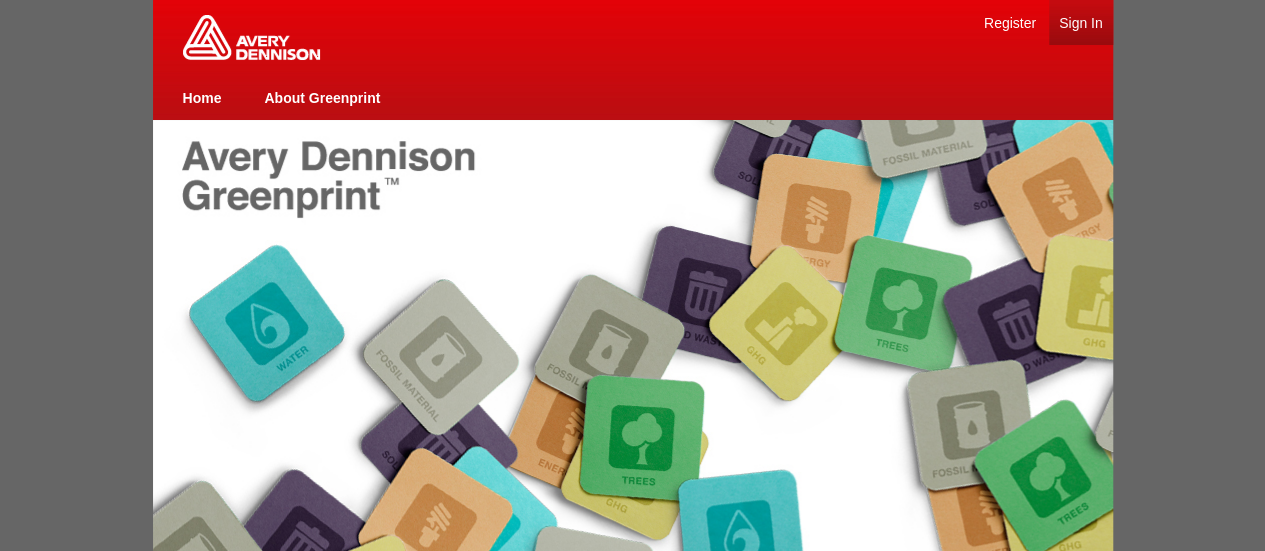 click on "Sign In" at bounding box center [1081, 23] 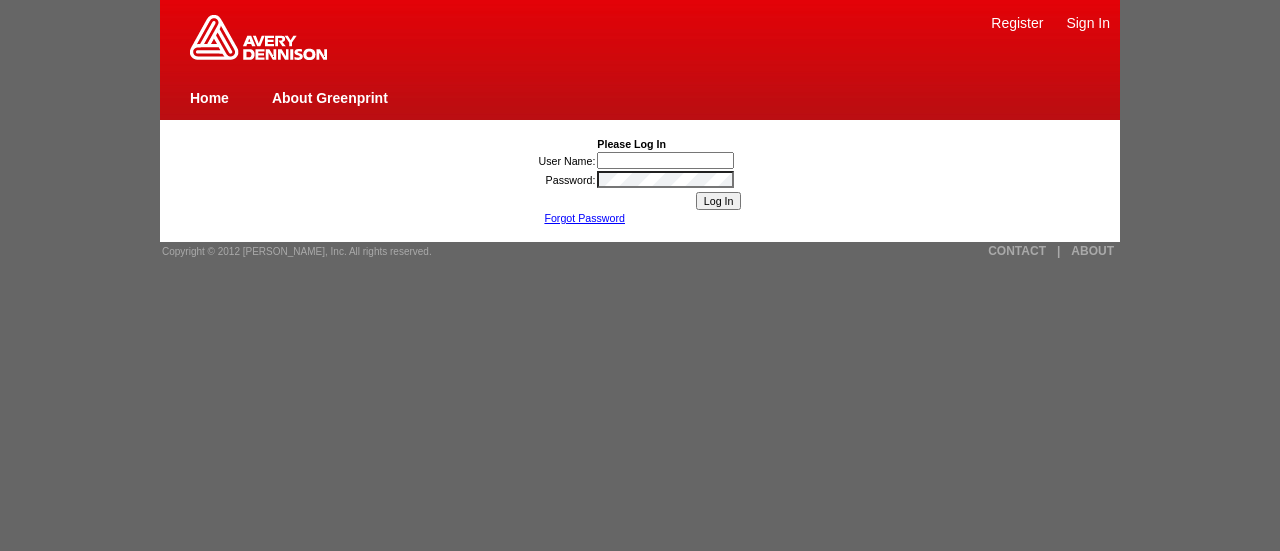 scroll, scrollTop: 0, scrollLeft: 0, axis: both 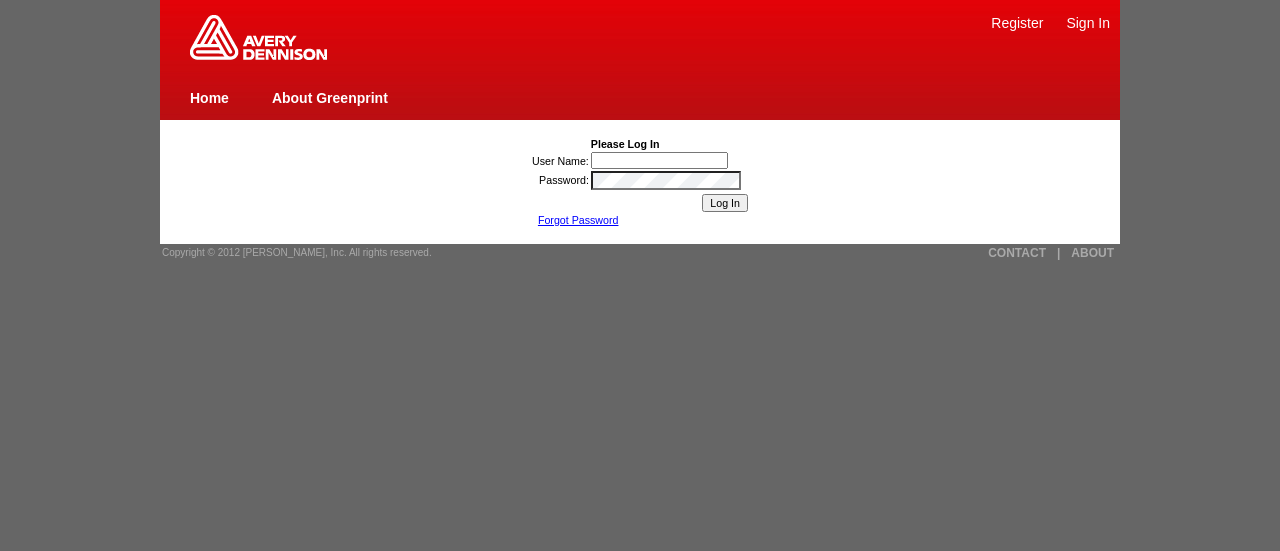 type on "[PERSON_NAME]" 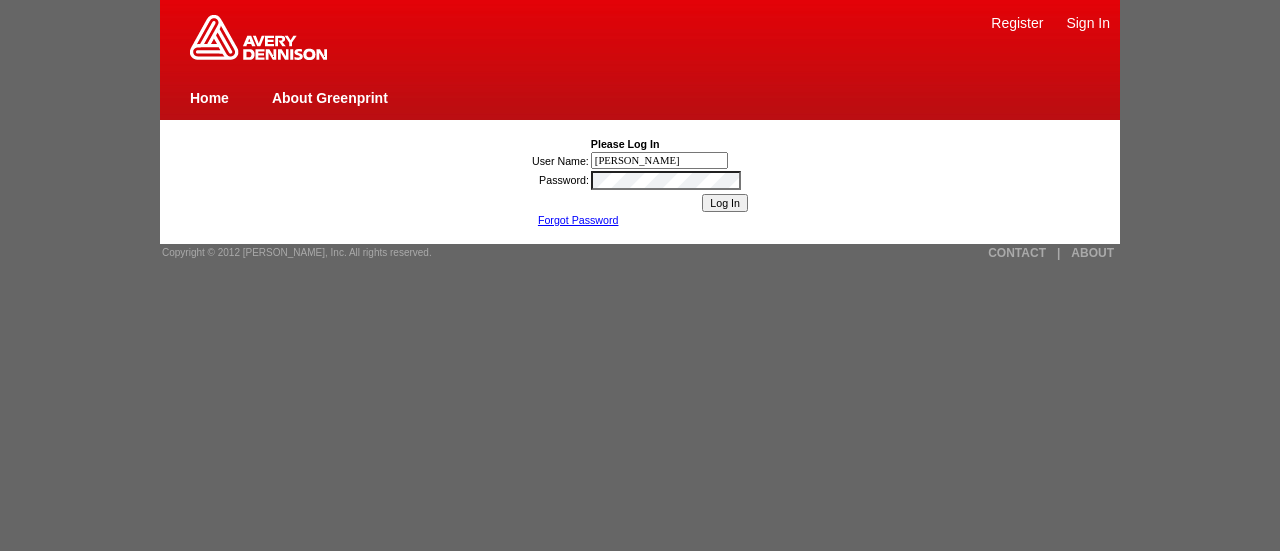 click on "Log In" at bounding box center [725, 203] 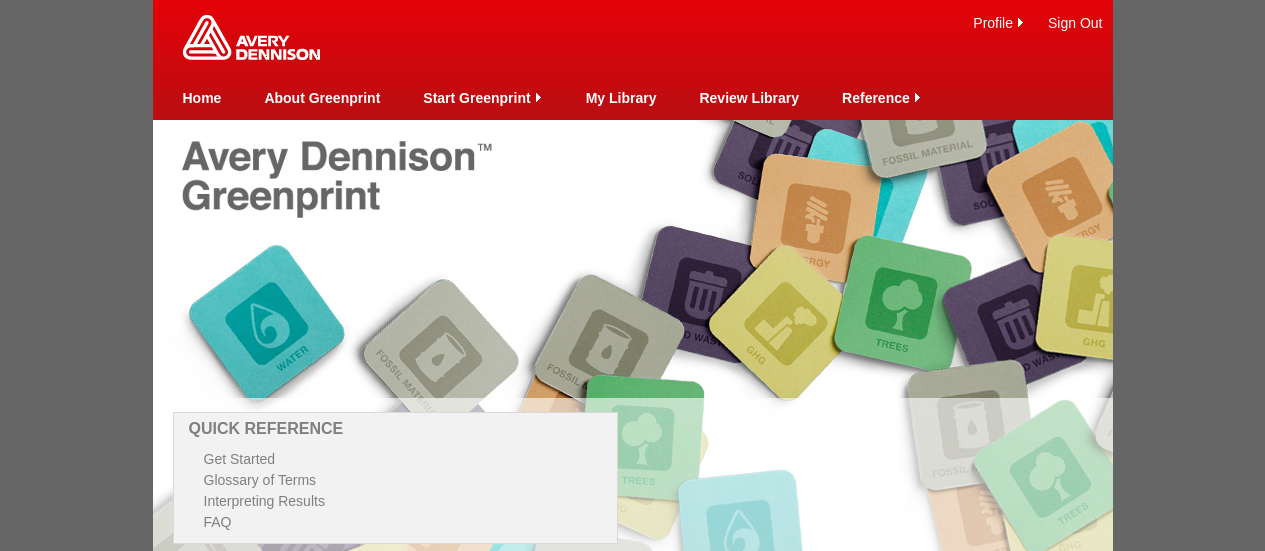 scroll, scrollTop: 0, scrollLeft: 0, axis: both 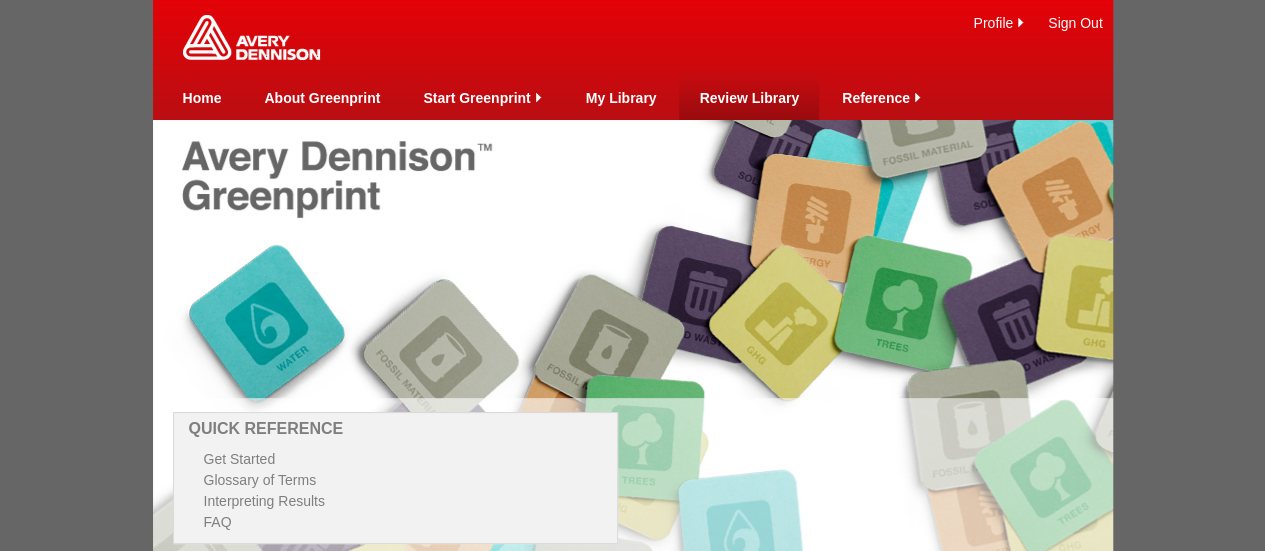 click on "Review Library" at bounding box center (749, 97) 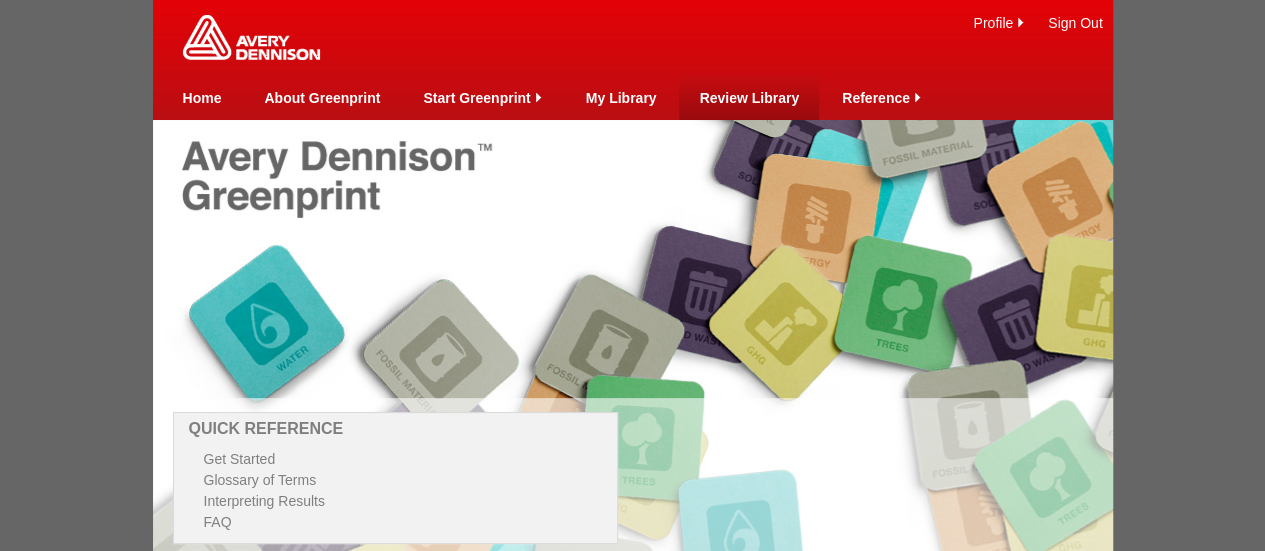 click on "Review Library" at bounding box center (749, 97) 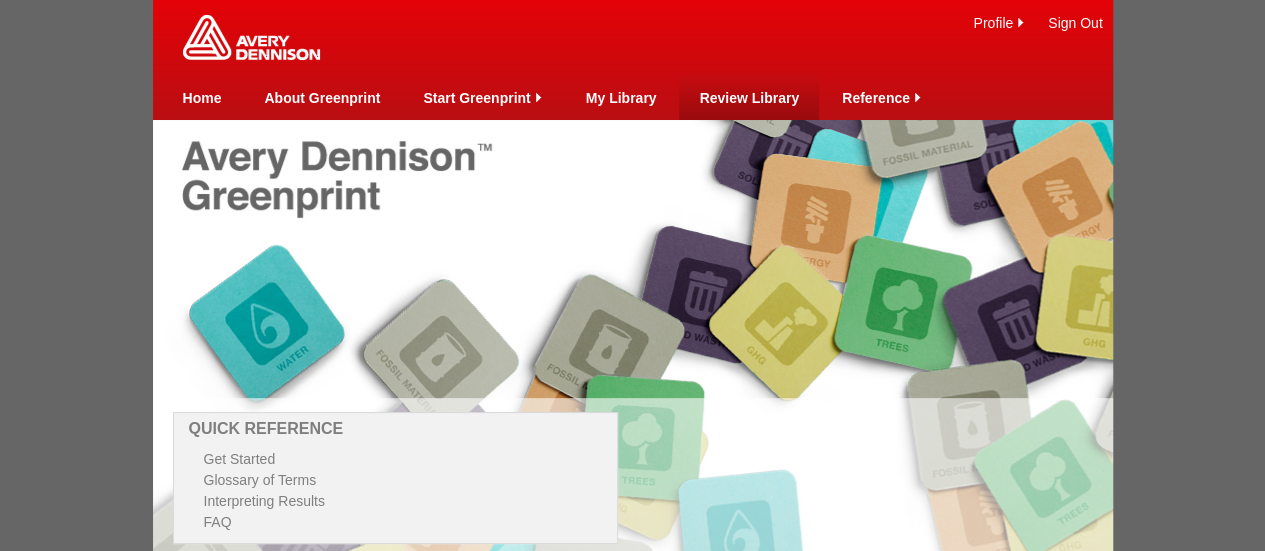 click on "Review Library" at bounding box center (749, 98) 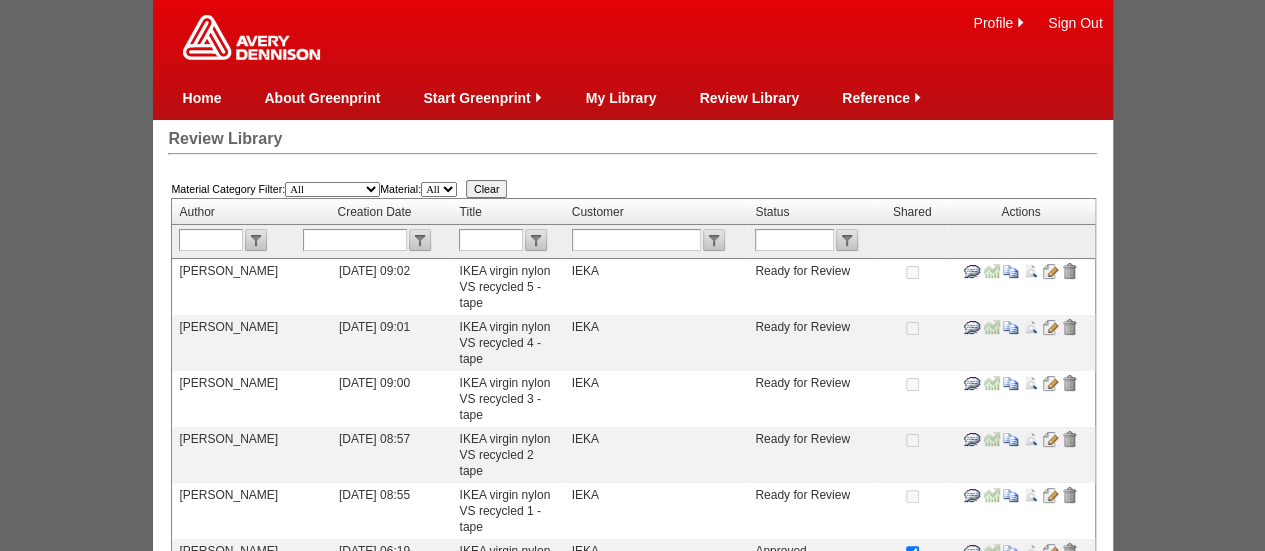 scroll, scrollTop: 100, scrollLeft: 0, axis: vertical 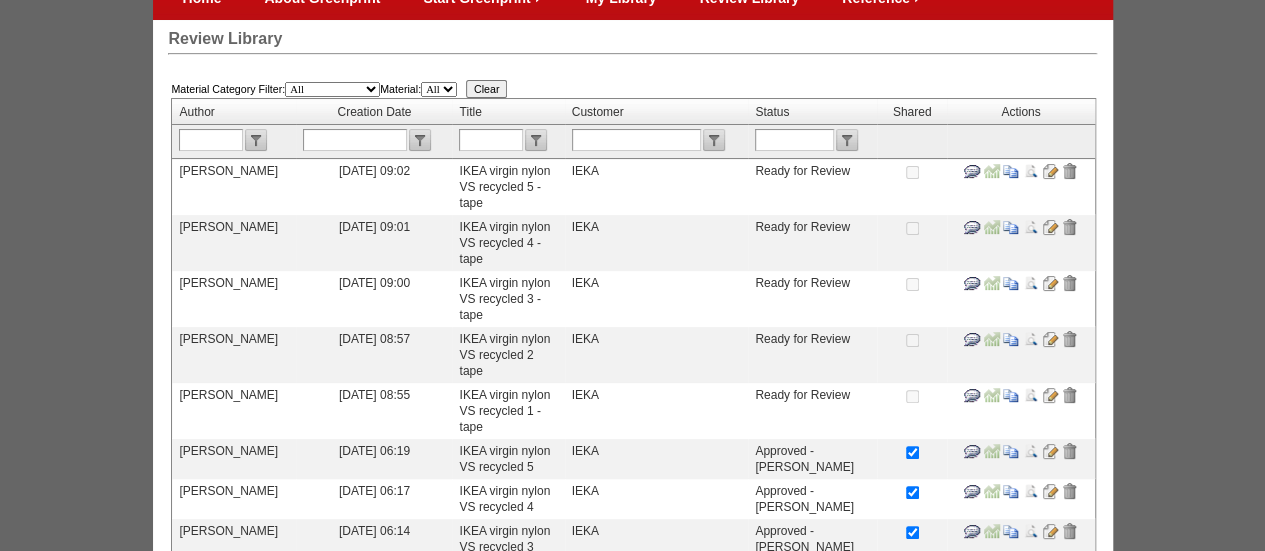 click at bounding box center (1050, 171) 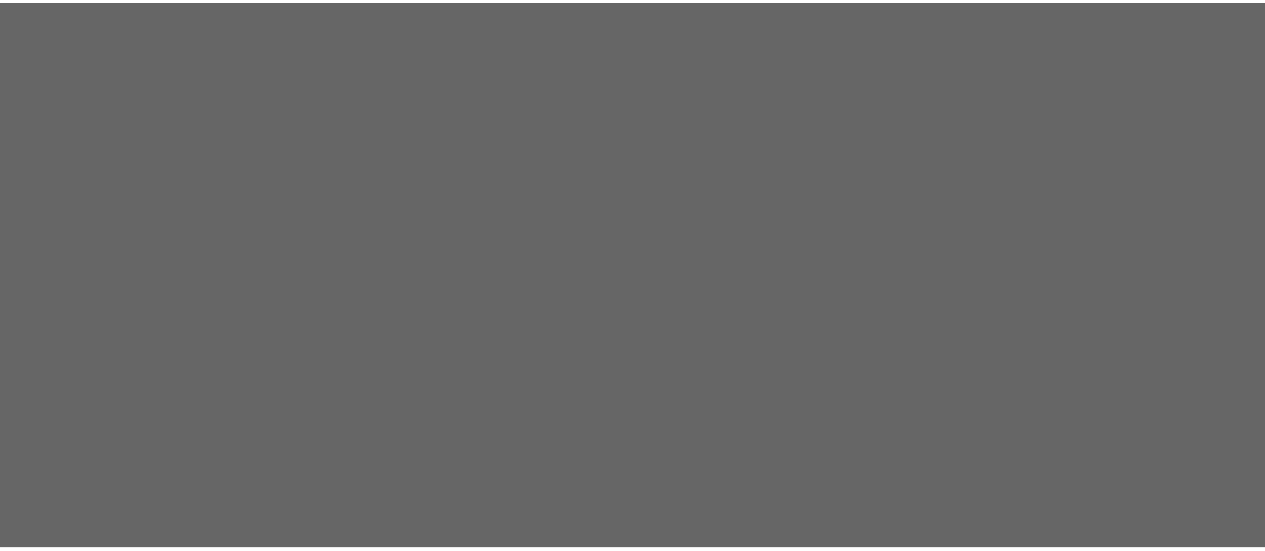 scroll, scrollTop: 0, scrollLeft: 0, axis: both 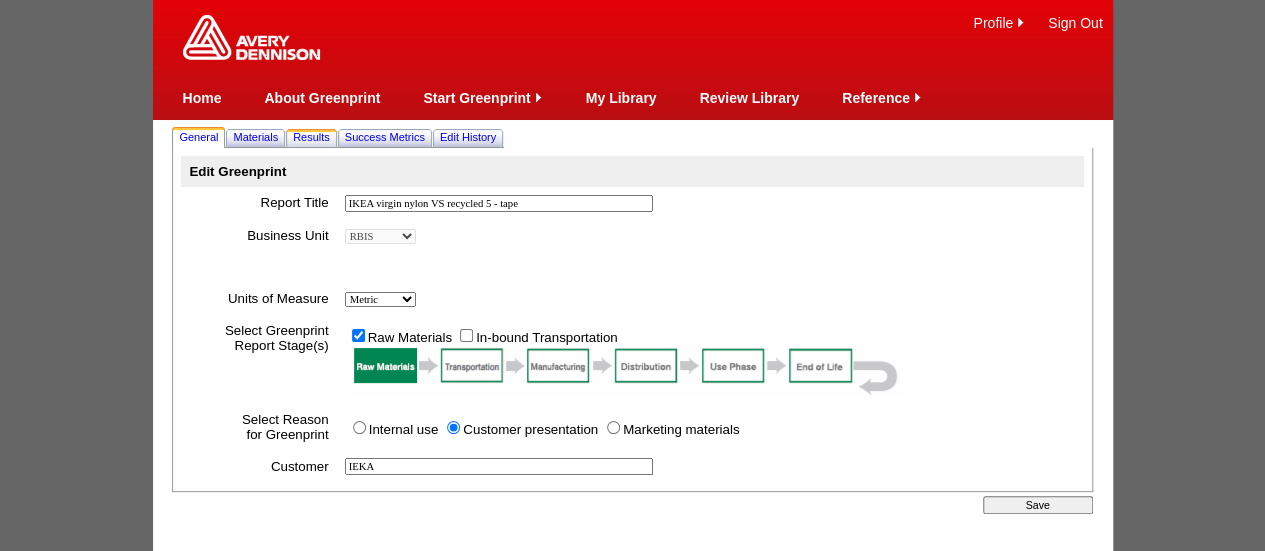 click on "Results" at bounding box center [311, 137] 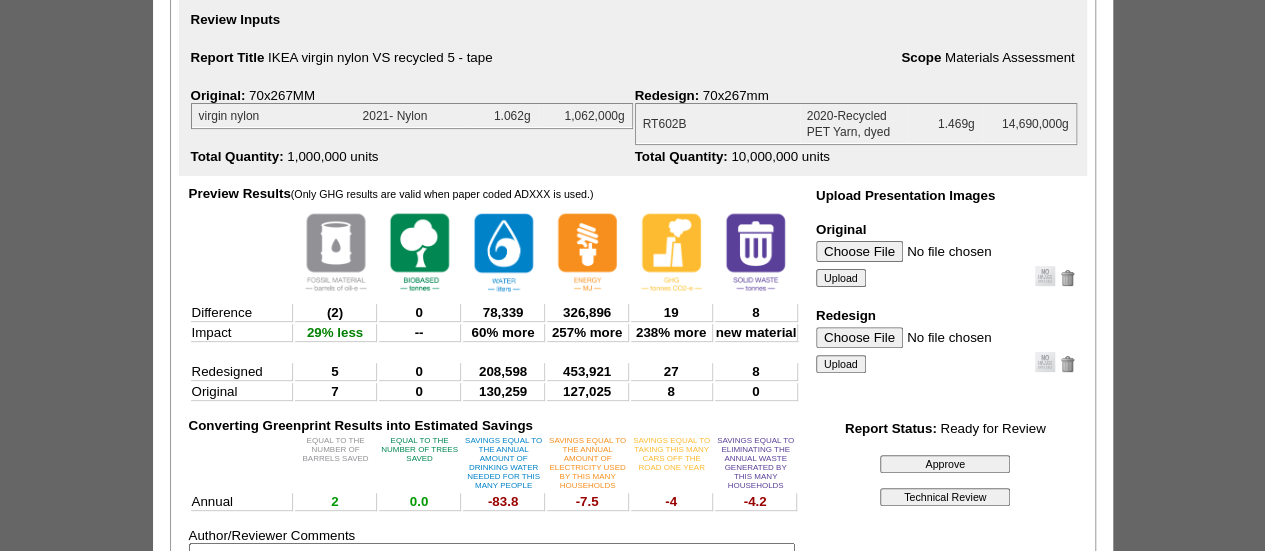 scroll, scrollTop: 200, scrollLeft: 0, axis: vertical 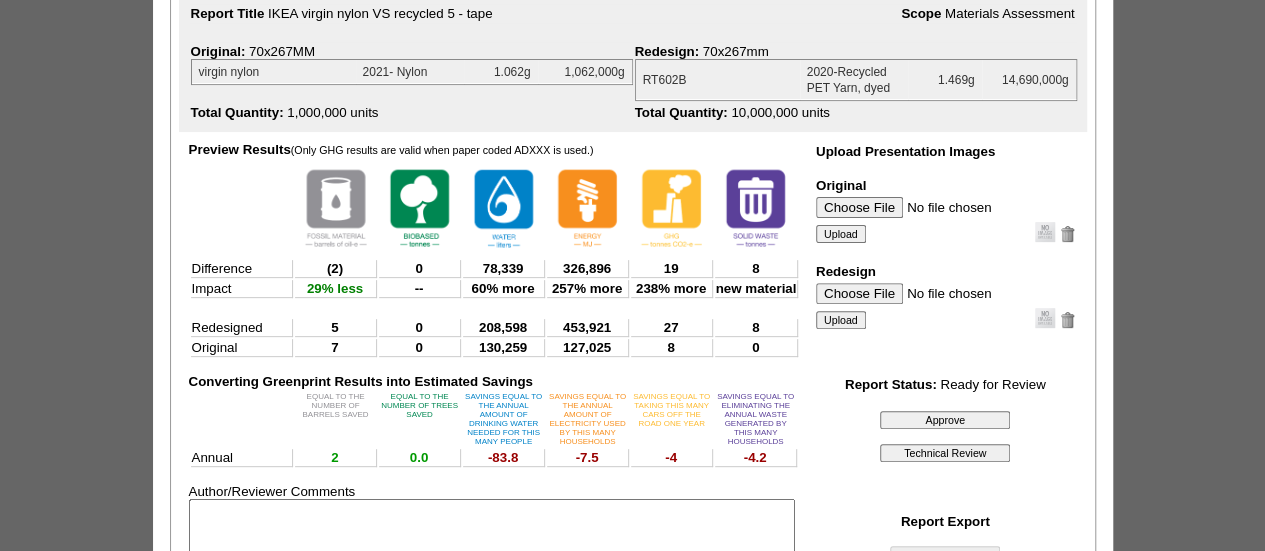 click on "Approve" at bounding box center (945, 420) 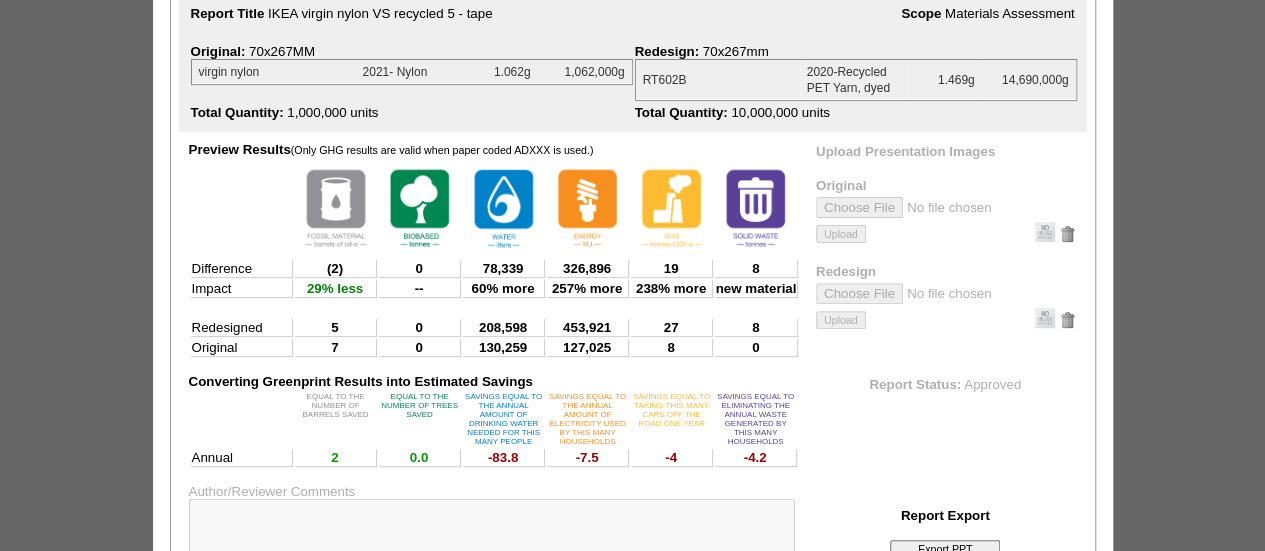 scroll, scrollTop: 0, scrollLeft: 0, axis: both 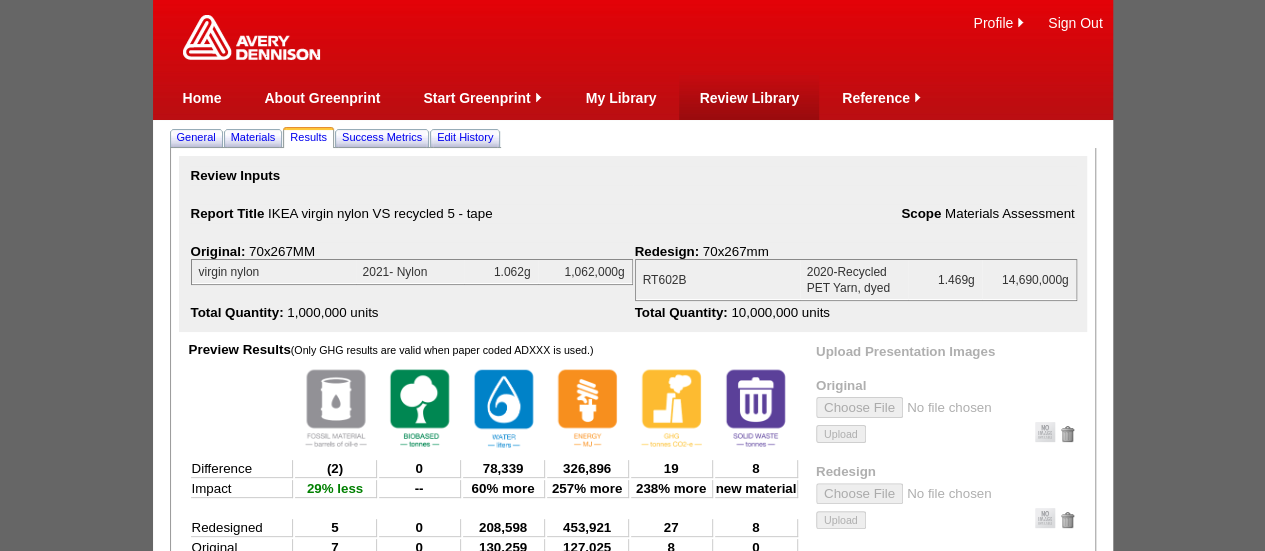click on "Review Library" at bounding box center (749, 98) 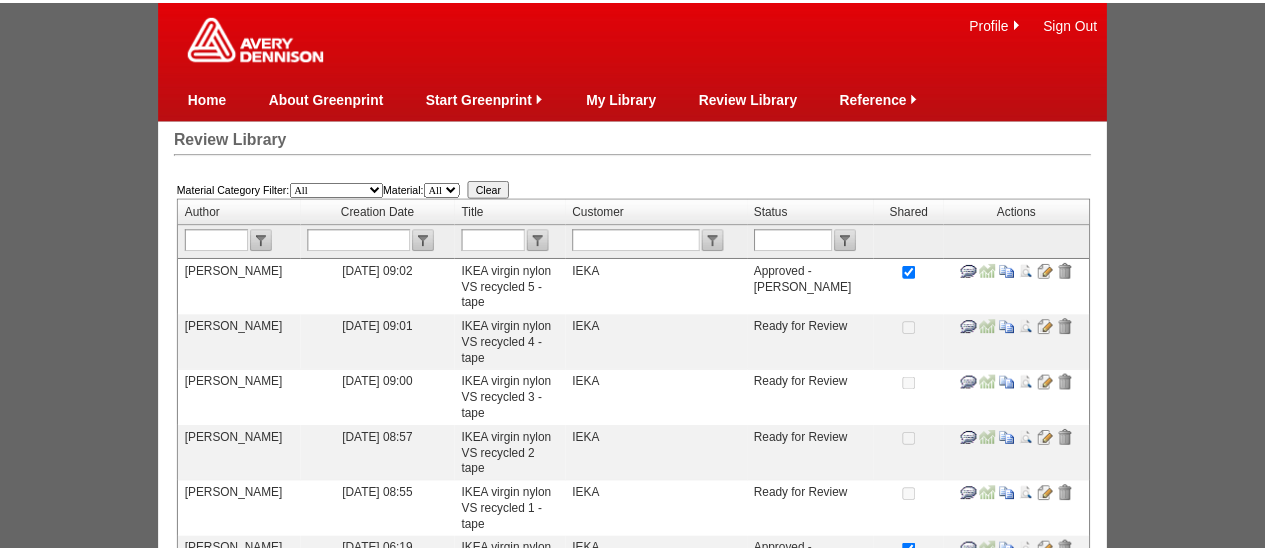 scroll, scrollTop: 0, scrollLeft: 0, axis: both 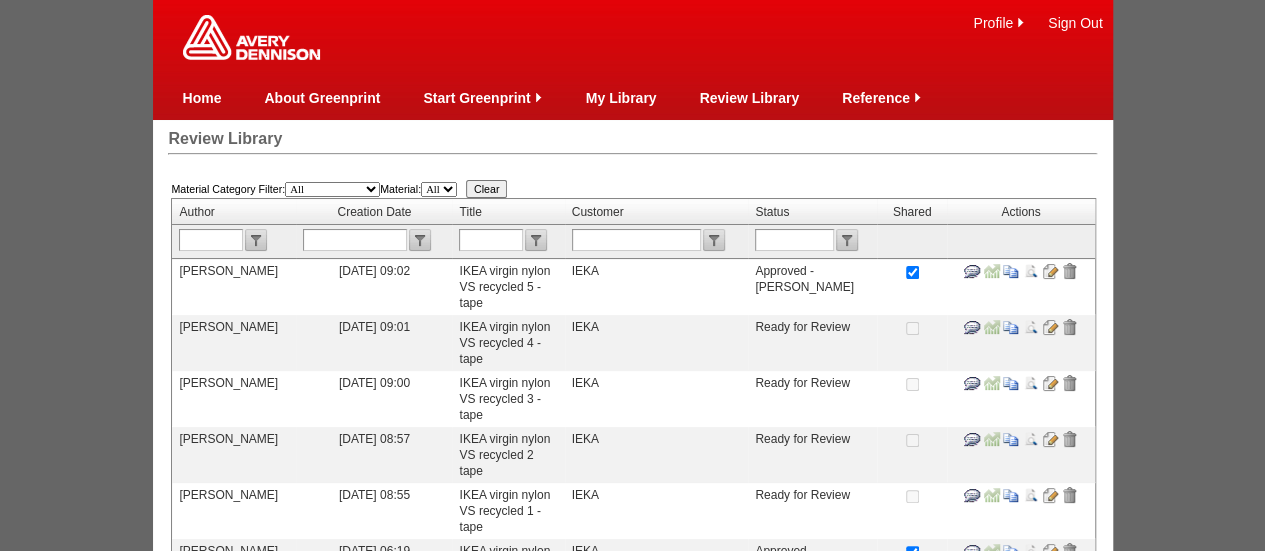 click at bounding box center [1050, 327] 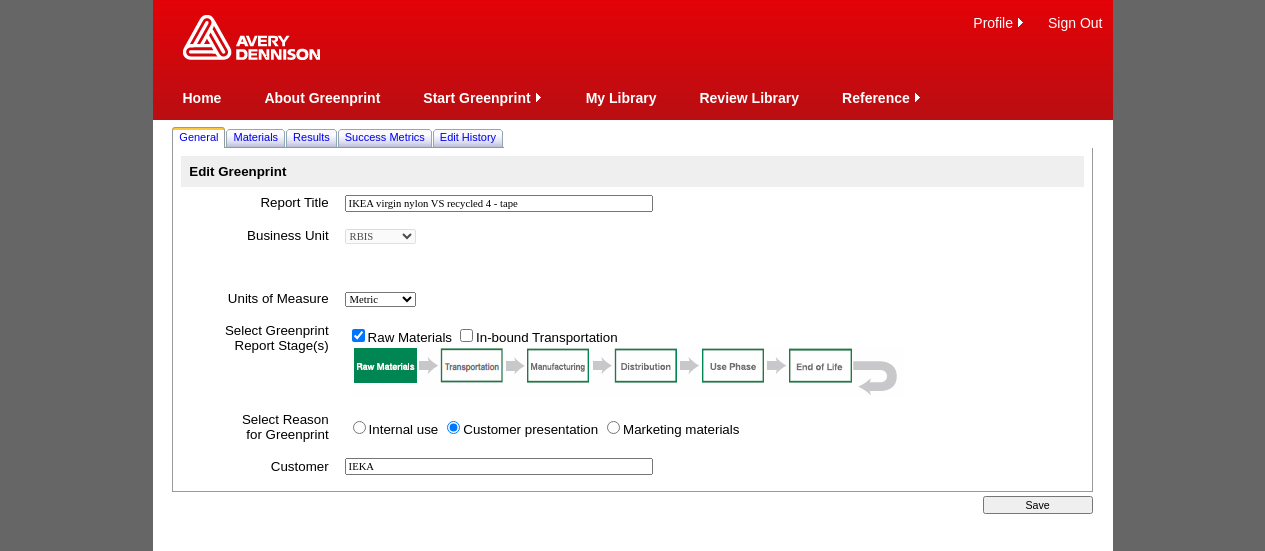 scroll, scrollTop: 0, scrollLeft: 0, axis: both 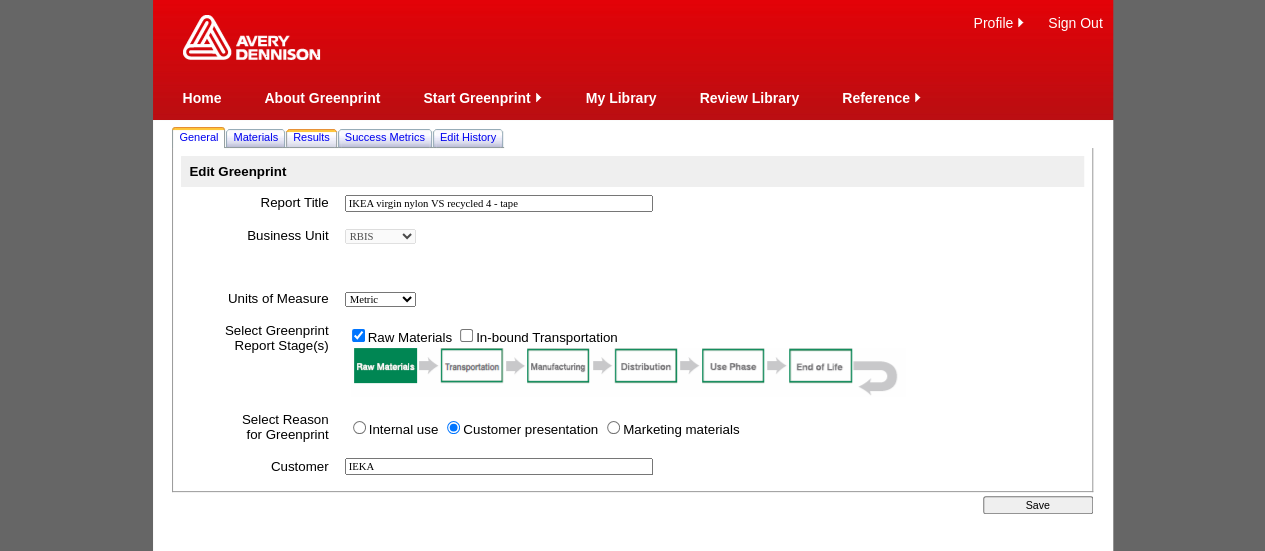 click on "Results" at bounding box center (311, 137) 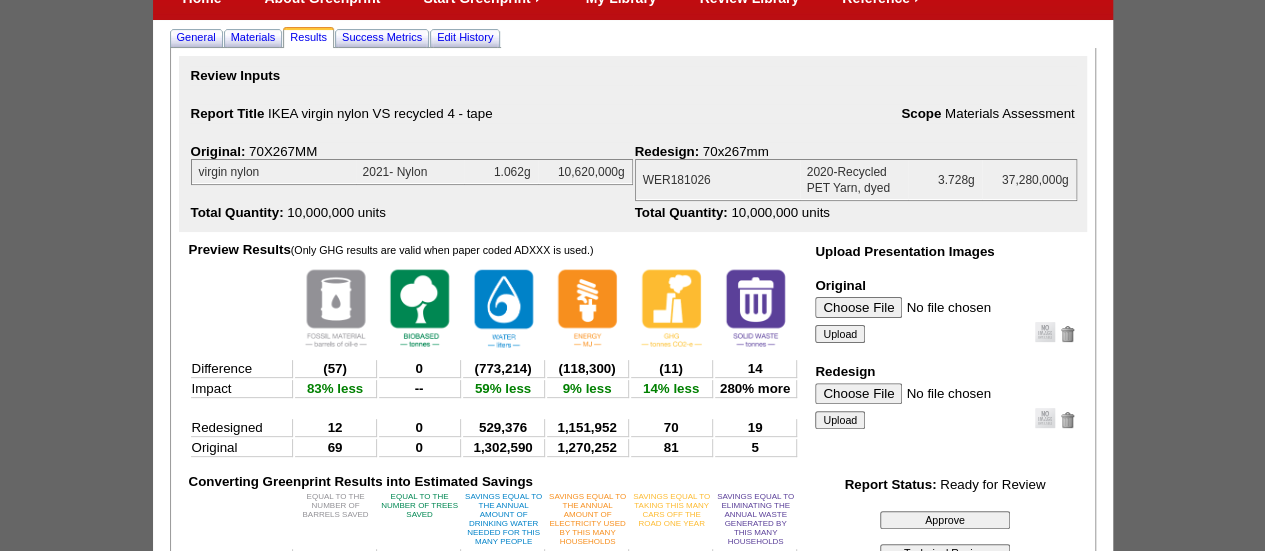 scroll, scrollTop: 200, scrollLeft: 0, axis: vertical 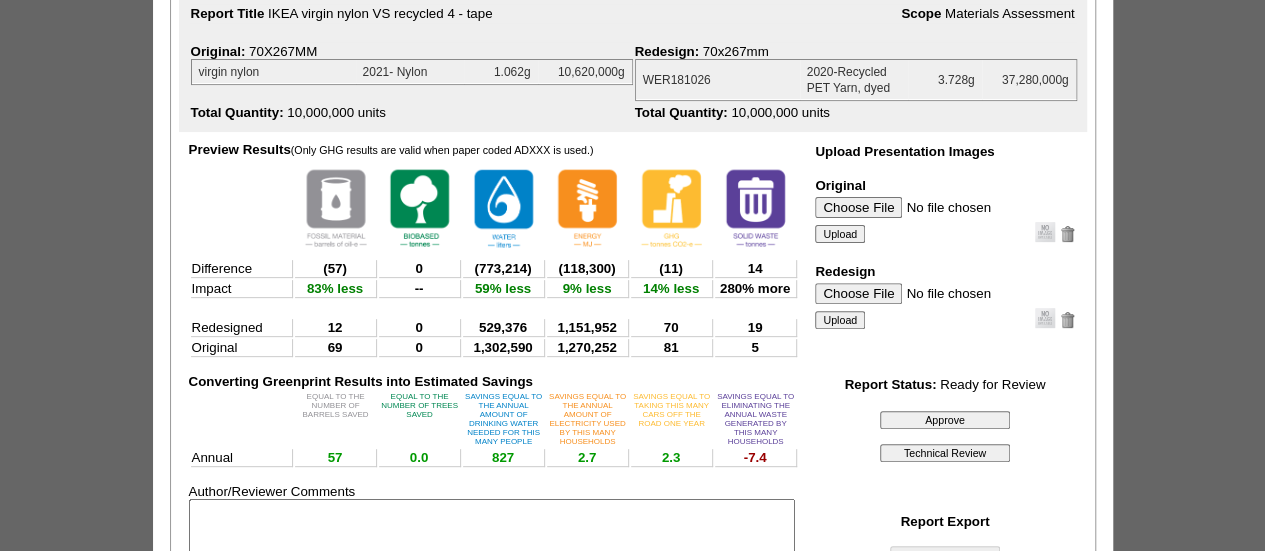 click on "Approve" at bounding box center [945, 420] 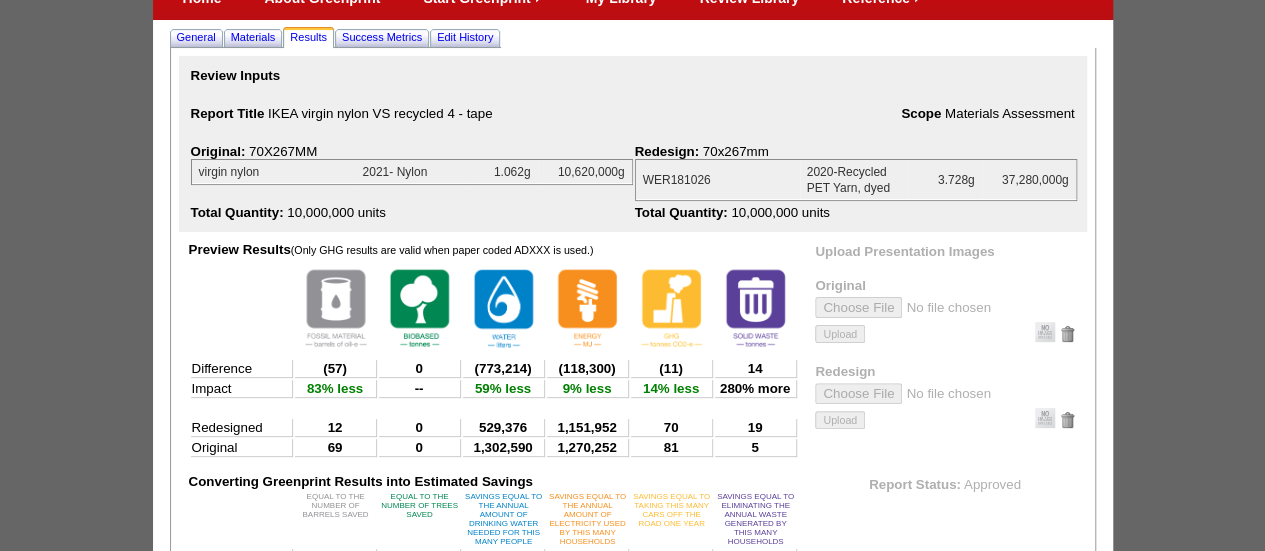 scroll, scrollTop: 0, scrollLeft: 0, axis: both 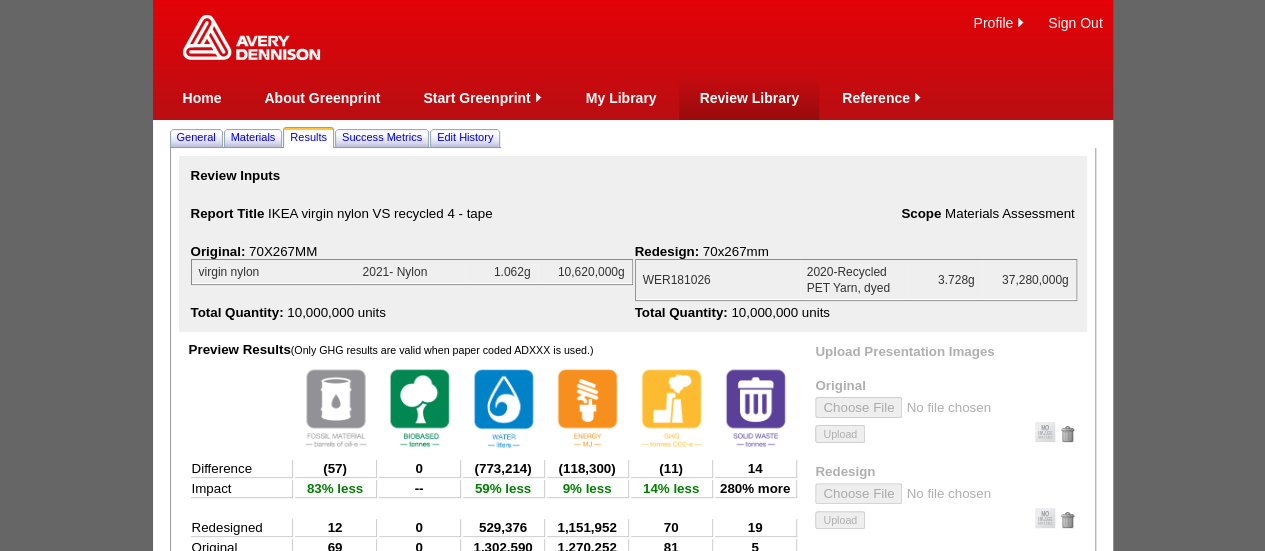 click on "Review Library" at bounding box center [749, 98] 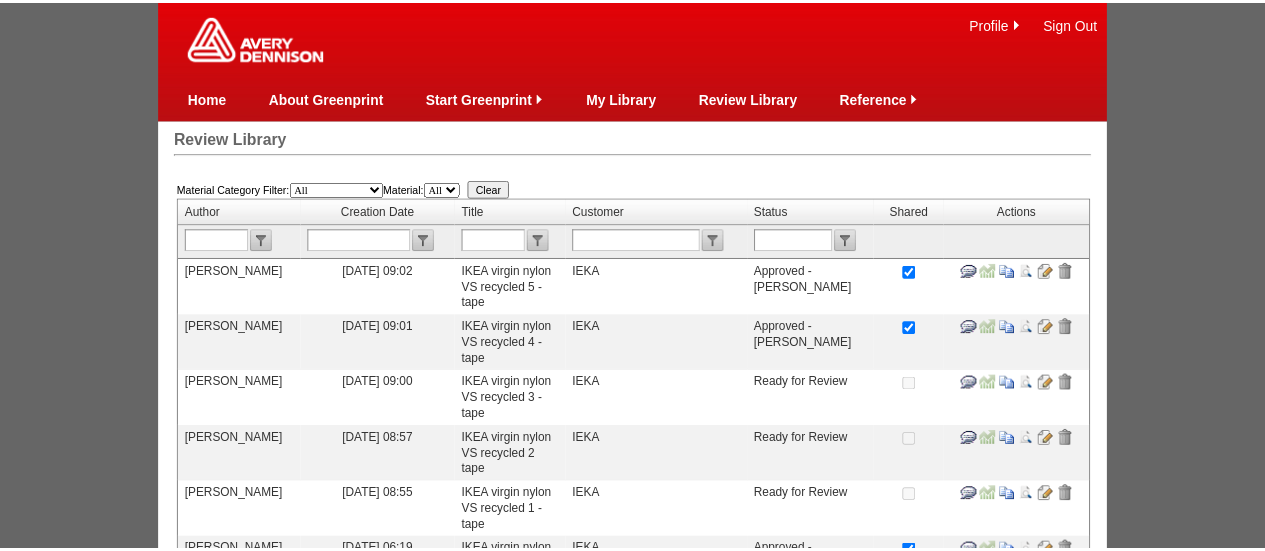 scroll, scrollTop: 0, scrollLeft: 0, axis: both 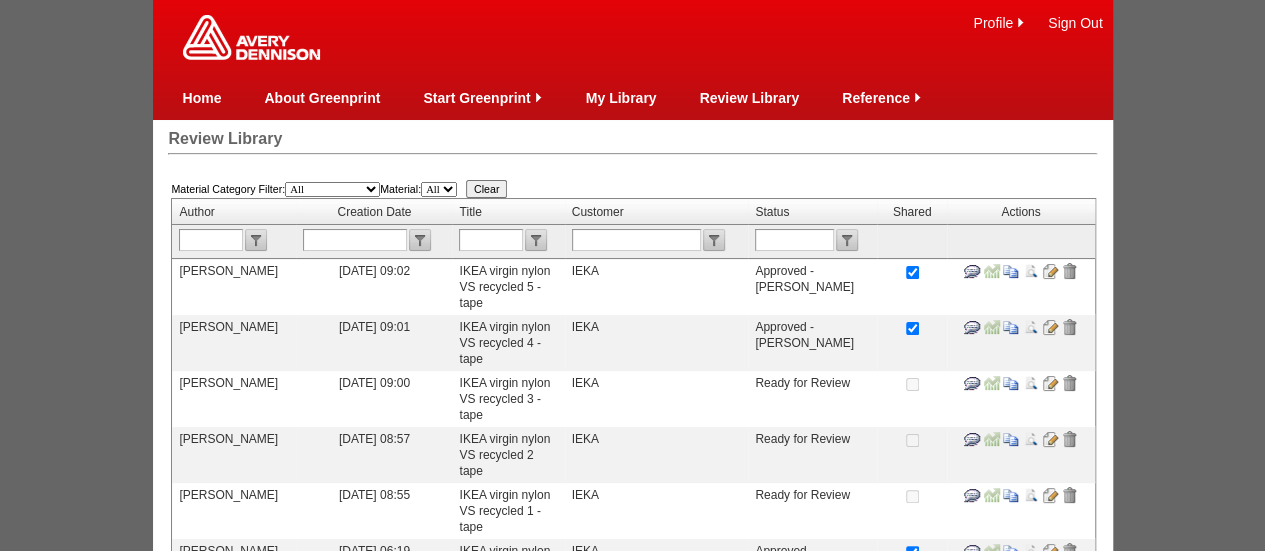 click at bounding box center (1050, 271) 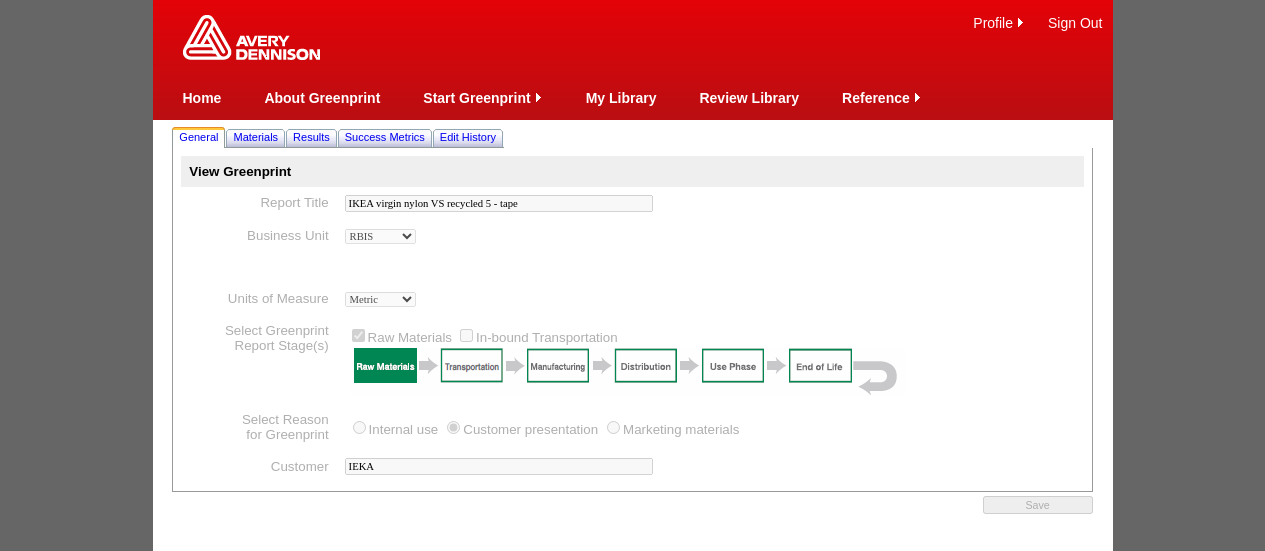 scroll, scrollTop: 0, scrollLeft: 0, axis: both 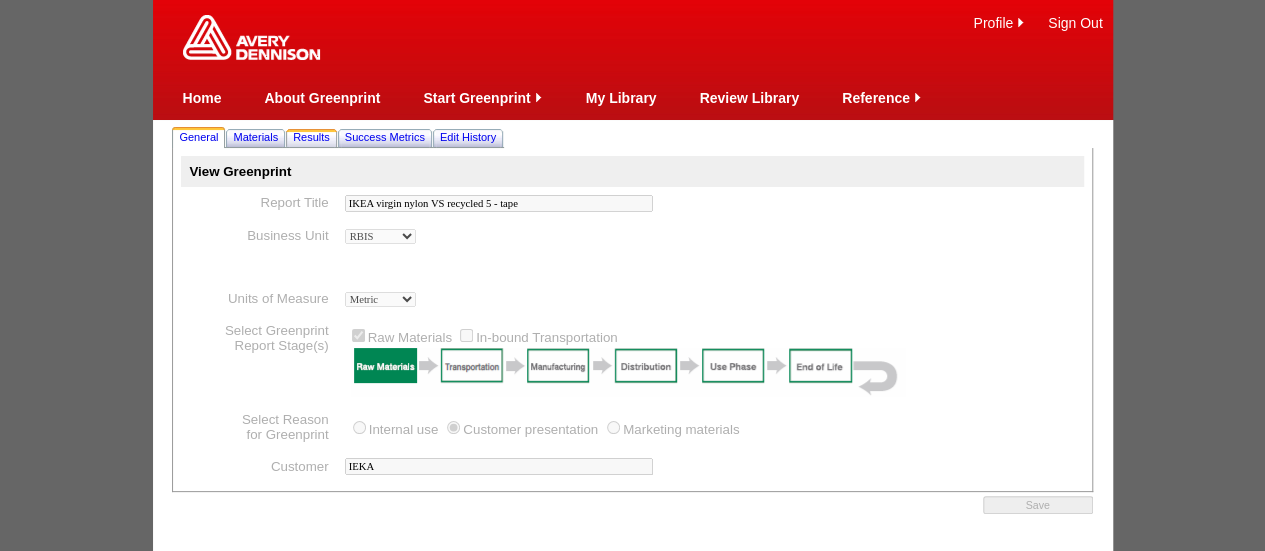 click on "Results" at bounding box center (311, 137) 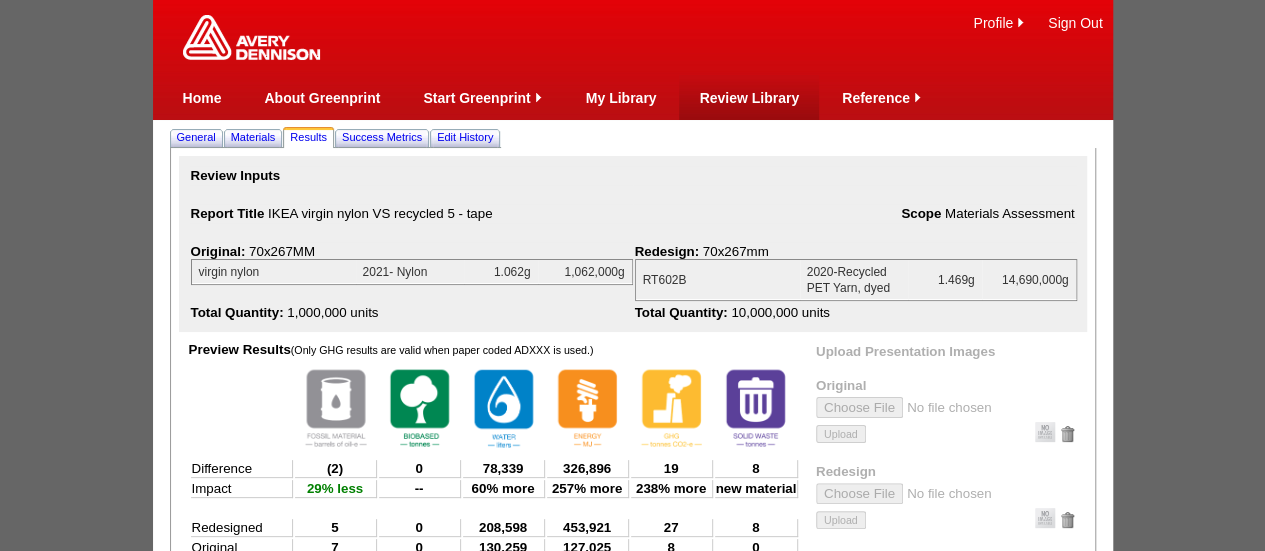 click on "Review Library" at bounding box center [749, 98] 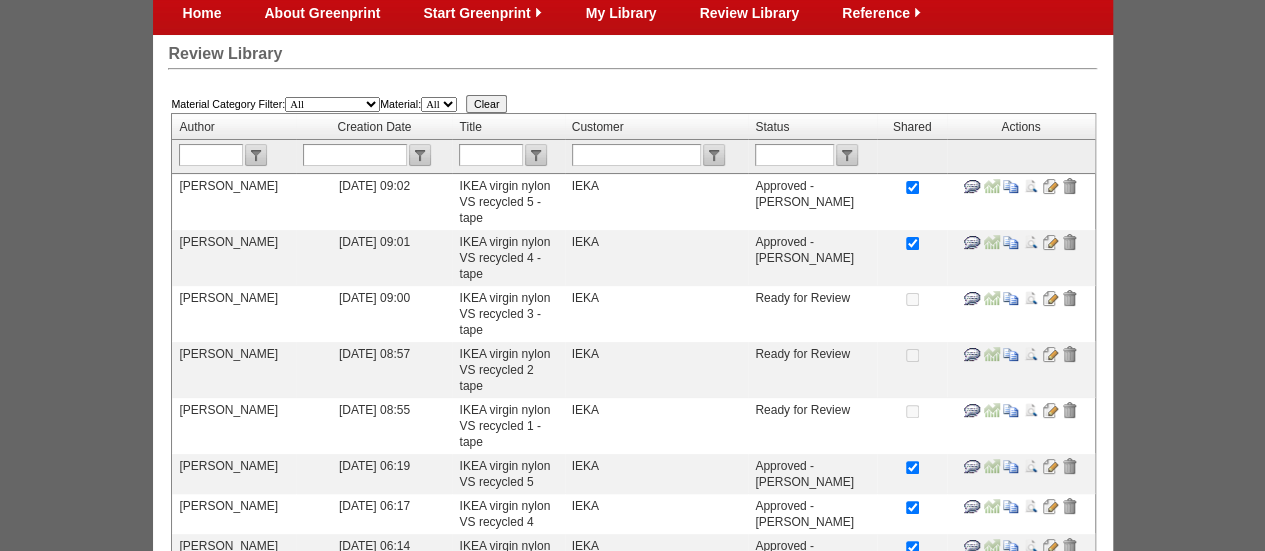 scroll, scrollTop: 100, scrollLeft: 0, axis: vertical 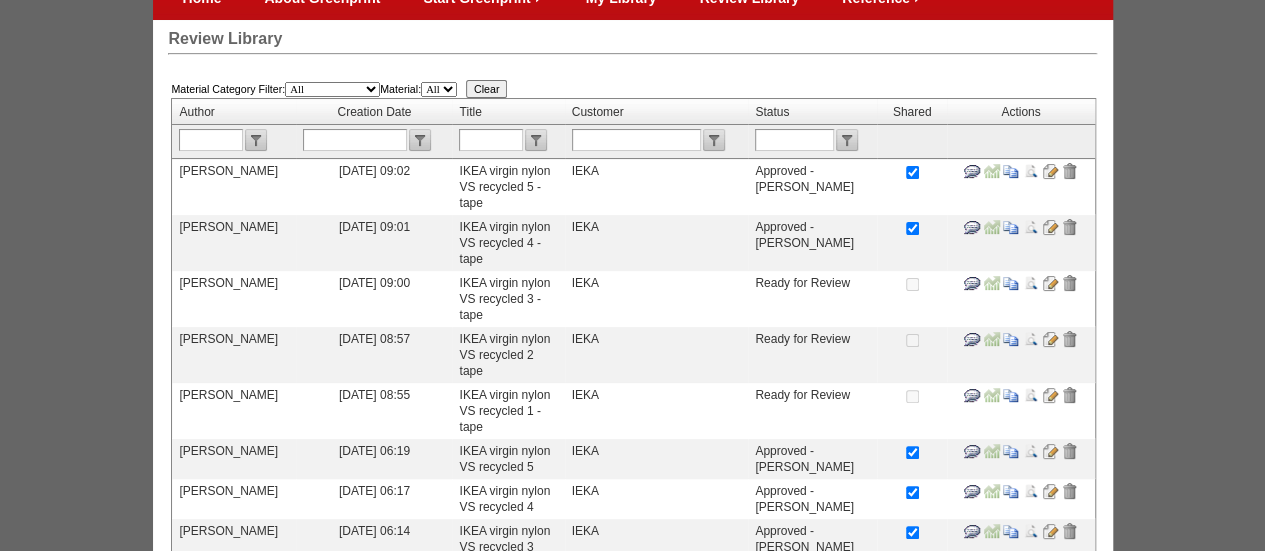click at bounding box center (1050, 283) 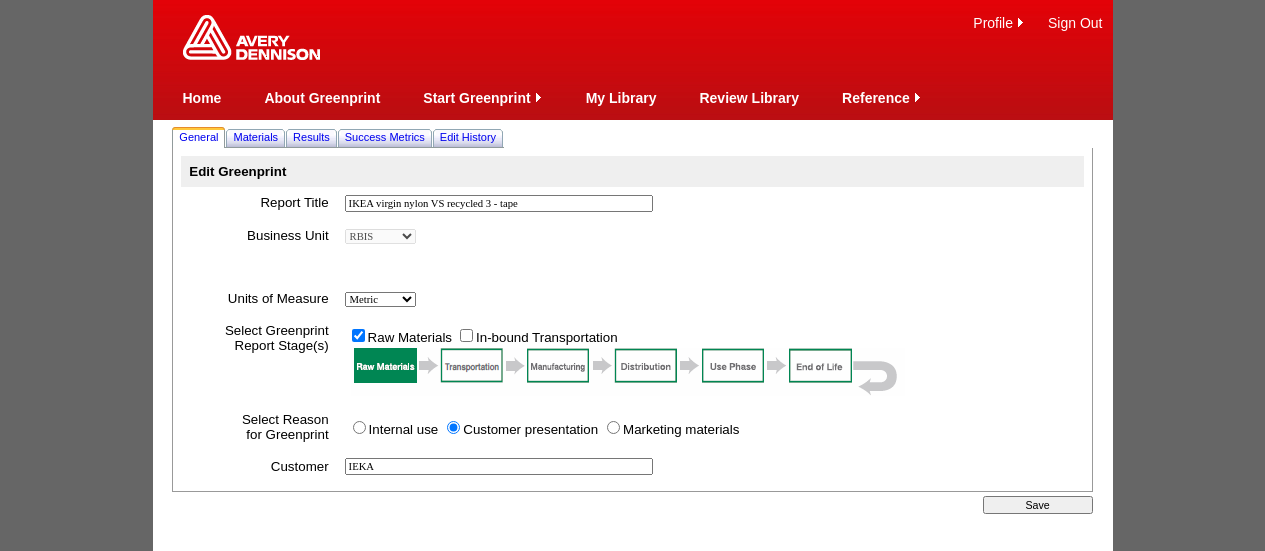 scroll, scrollTop: 0, scrollLeft: 0, axis: both 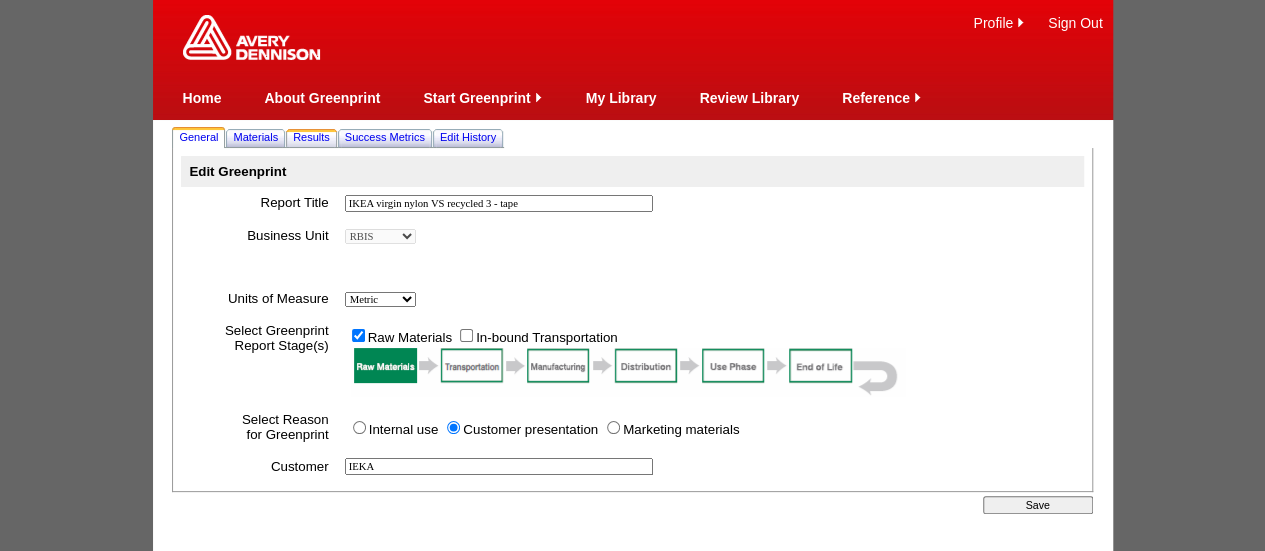 click on "Results" at bounding box center (311, 137) 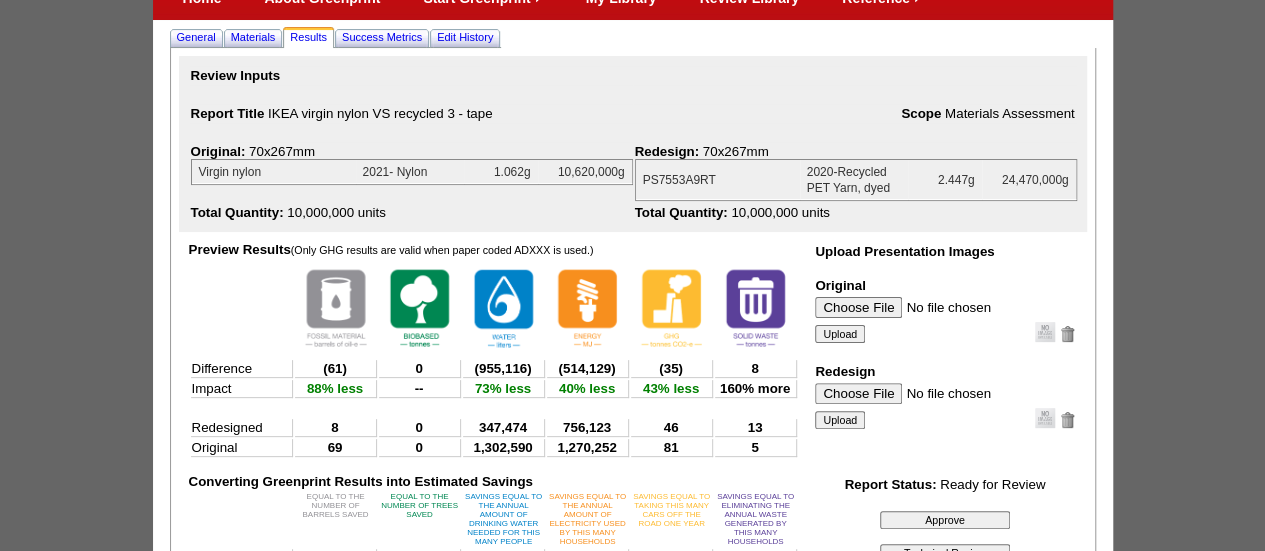 scroll, scrollTop: 200, scrollLeft: 0, axis: vertical 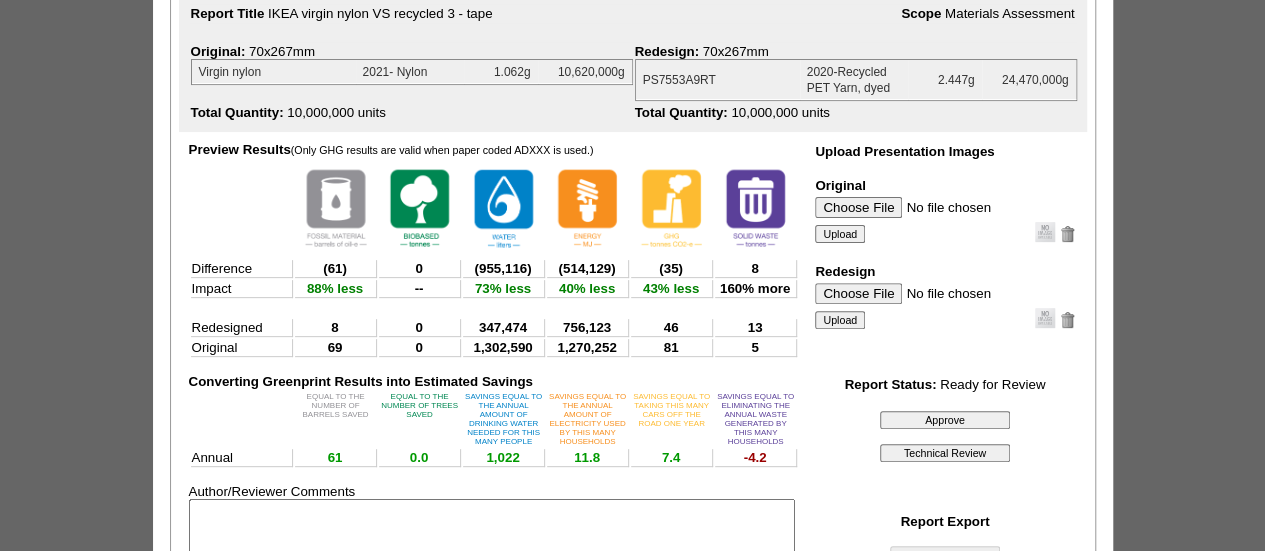click on "Approve" at bounding box center (945, 420) 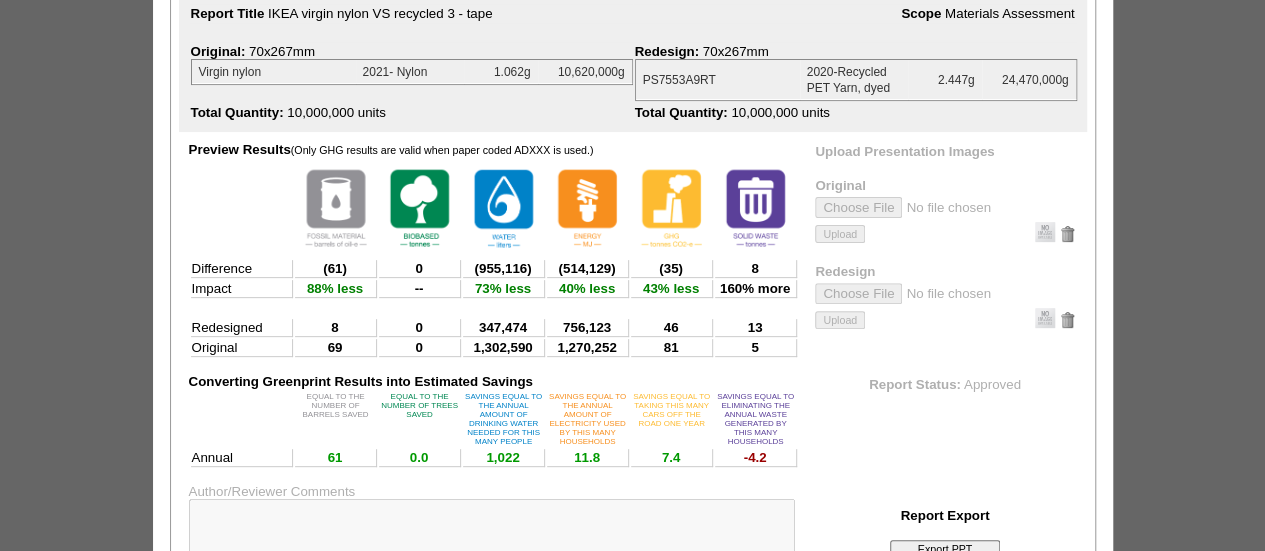scroll, scrollTop: 0, scrollLeft: 0, axis: both 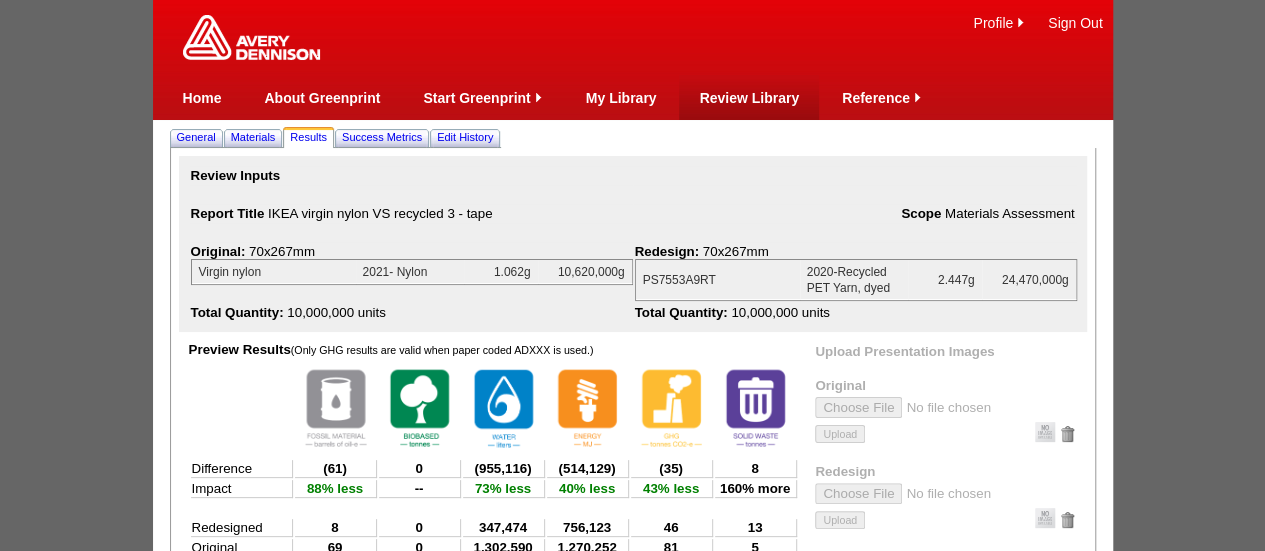 click on "Review Library" at bounding box center [749, 97] 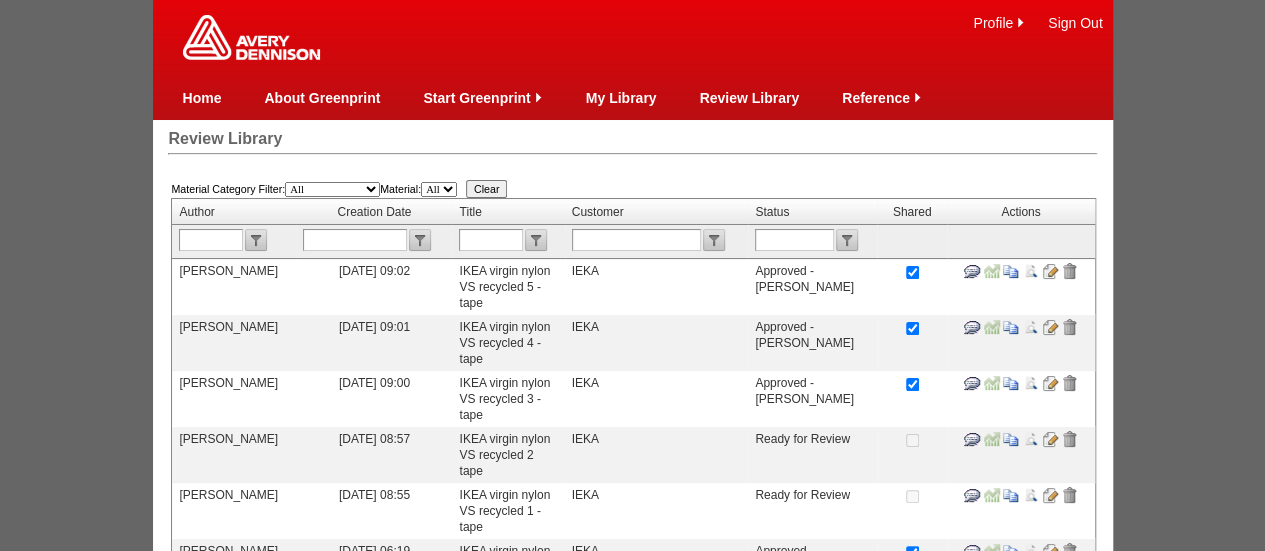 scroll, scrollTop: 100, scrollLeft: 0, axis: vertical 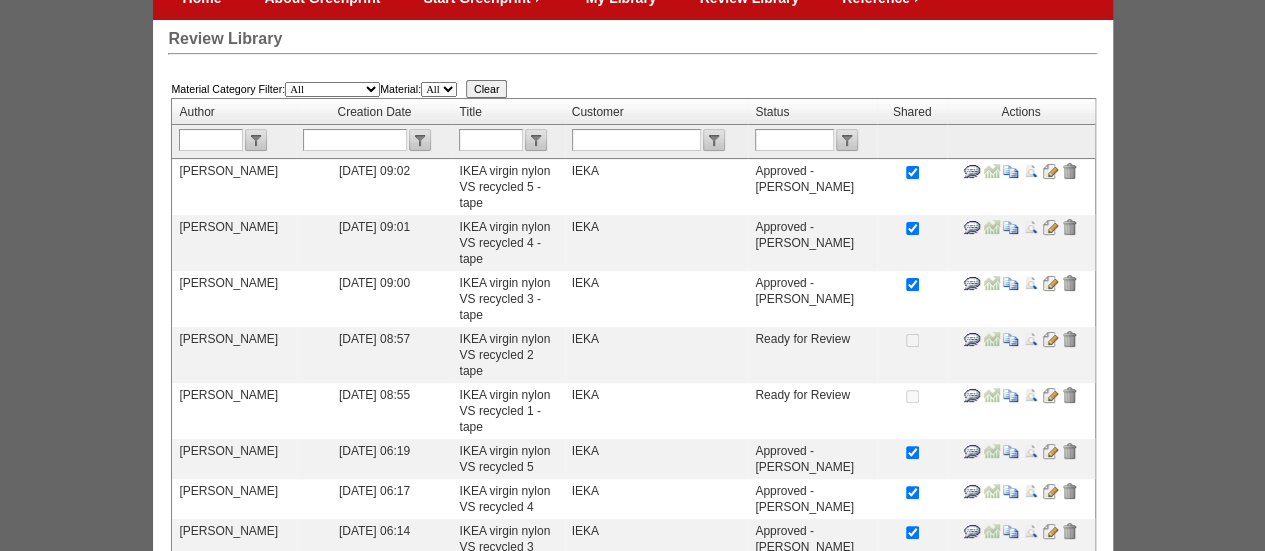 click at bounding box center [1050, 339] 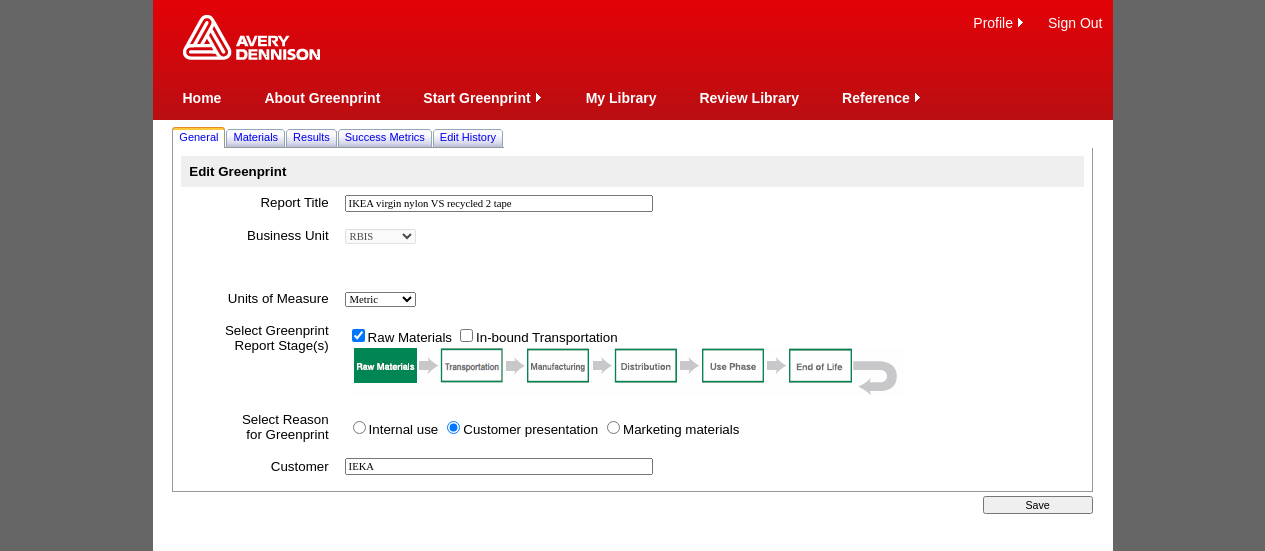 scroll, scrollTop: 0, scrollLeft: 0, axis: both 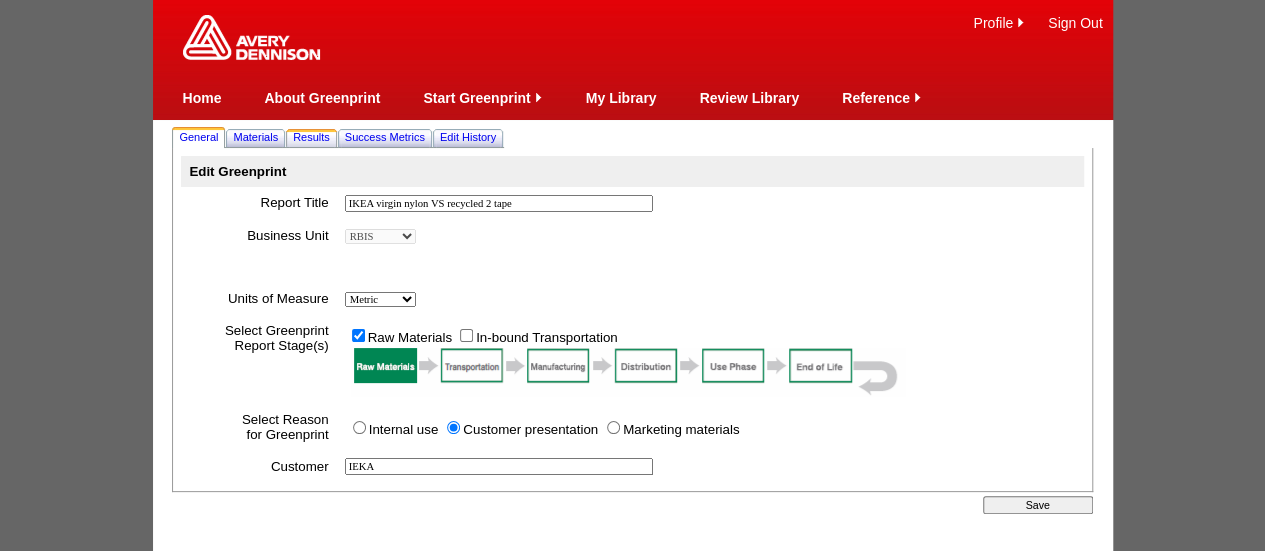 click on "Results" at bounding box center (311, 137) 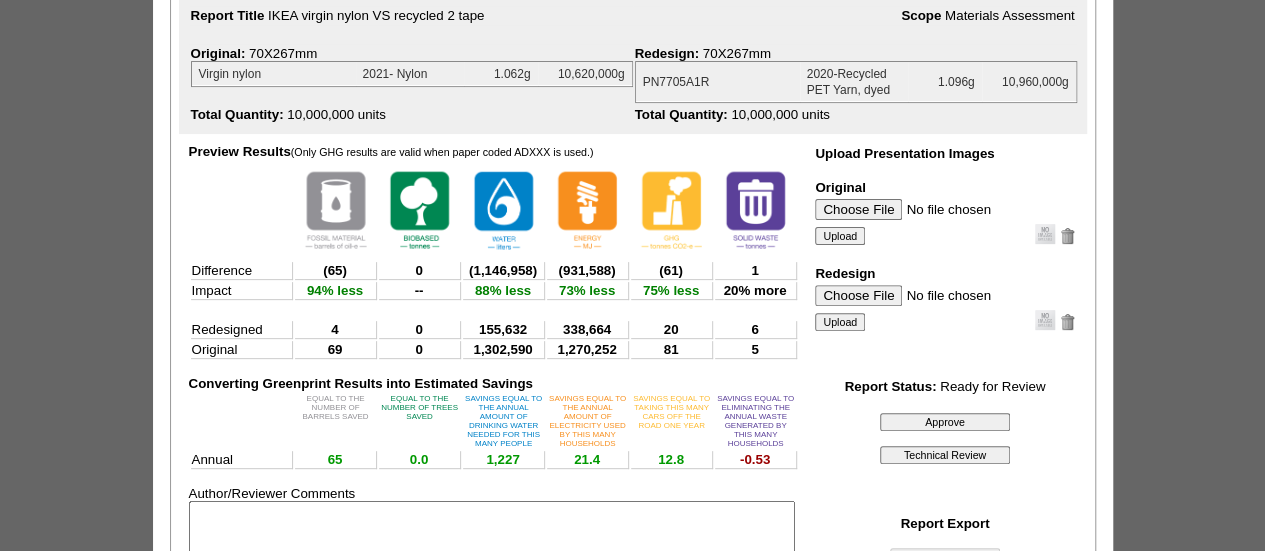 scroll, scrollTop: 200, scrollLeft: 0, axis: vertical 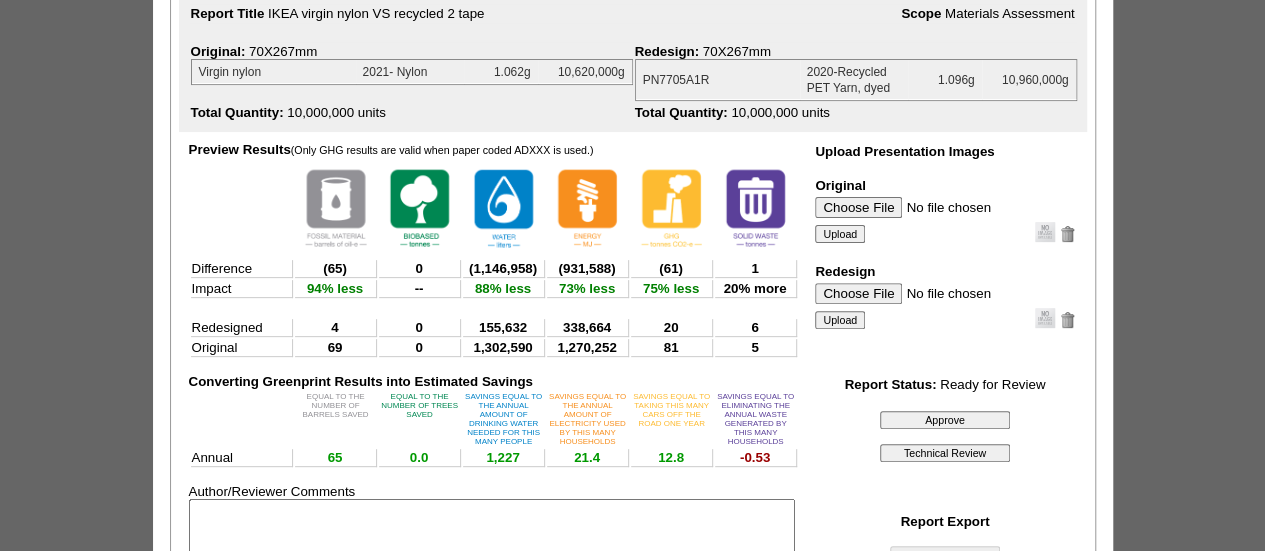 click on "Approve" at bounding box center [945, 420] 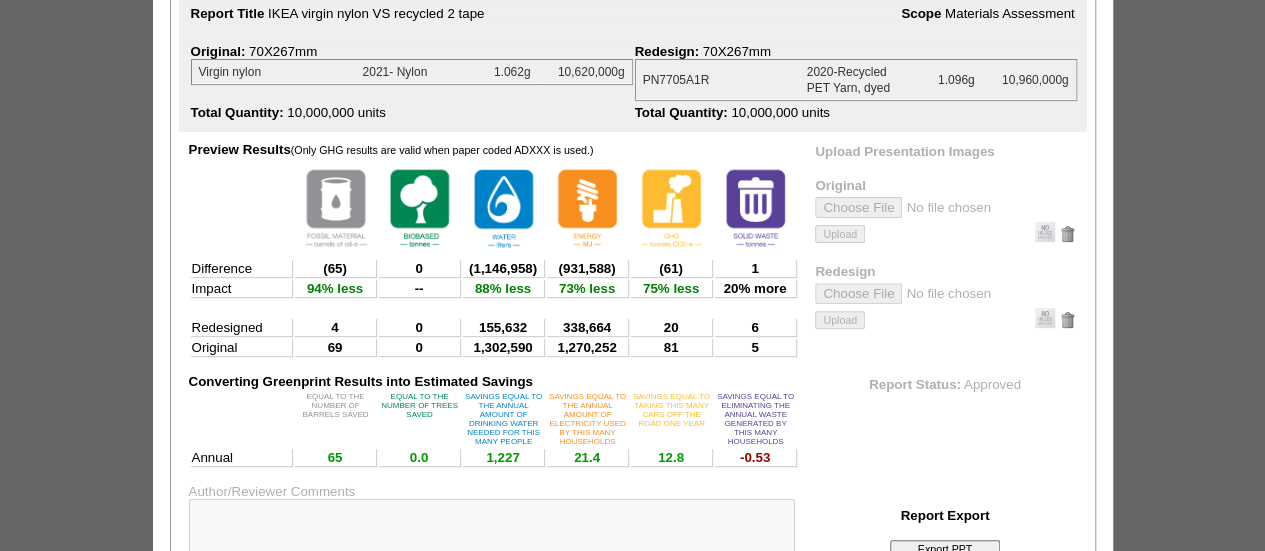 scroll, scrollTop: 0, scrollLeft: 0, axis: both 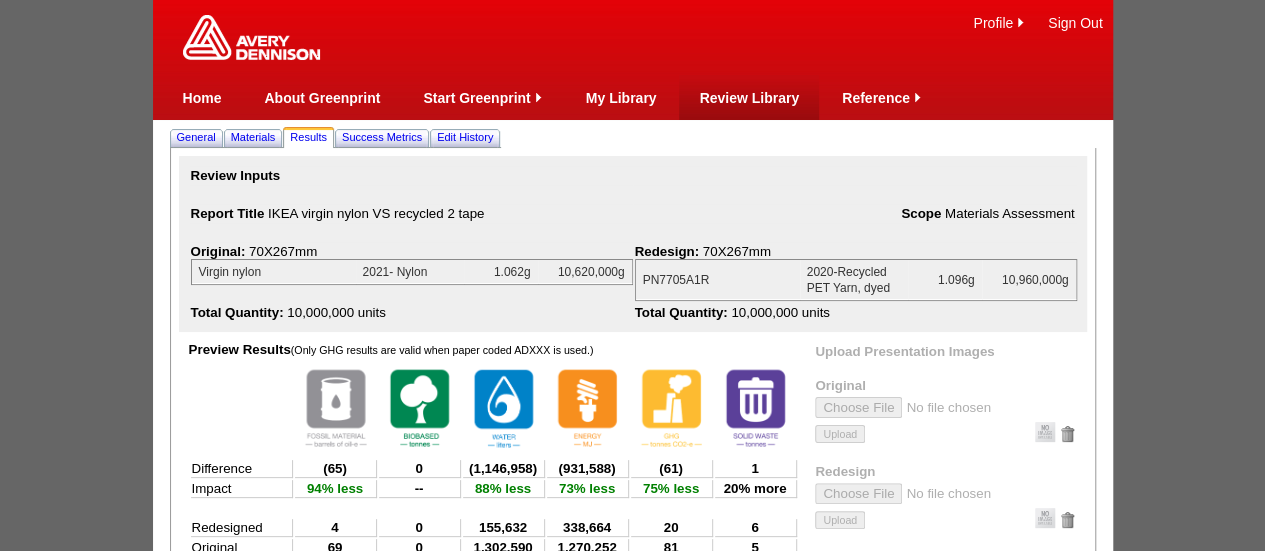 click on "Review Library" at bounding box center [749, 98] 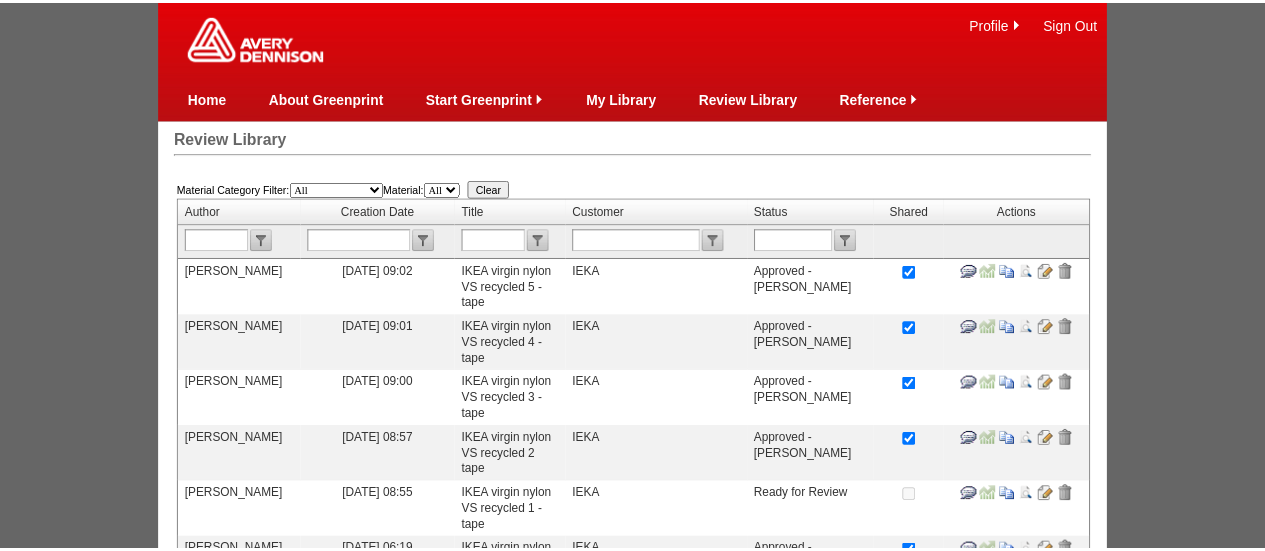 scroll, scrollTop: 0, scrollLeft: 0, axis: both 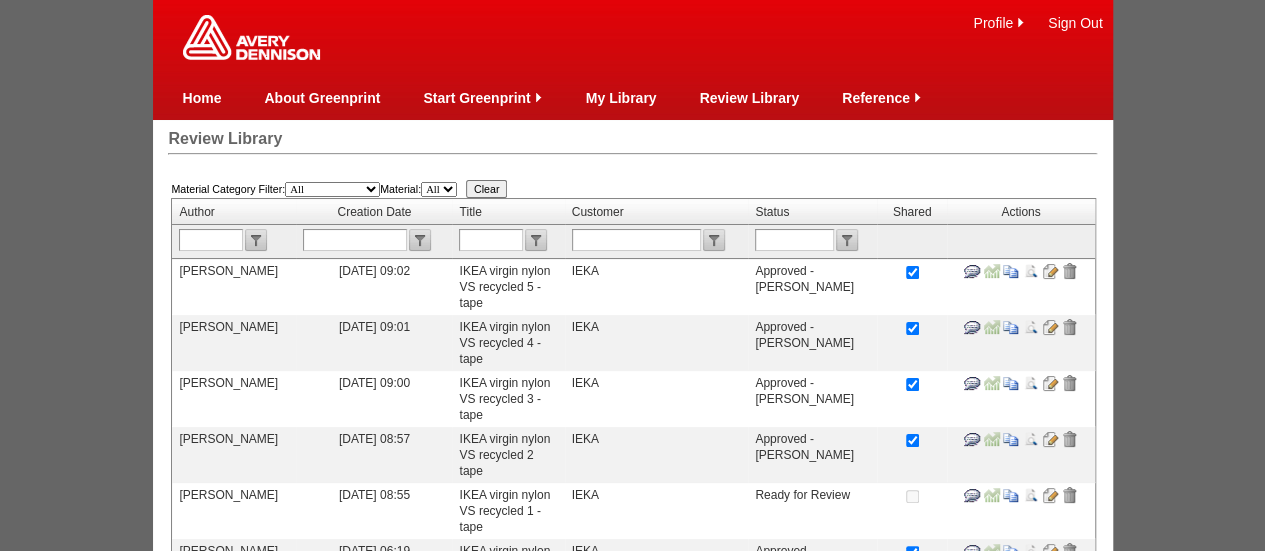 click at bounding box center (1050, 495) 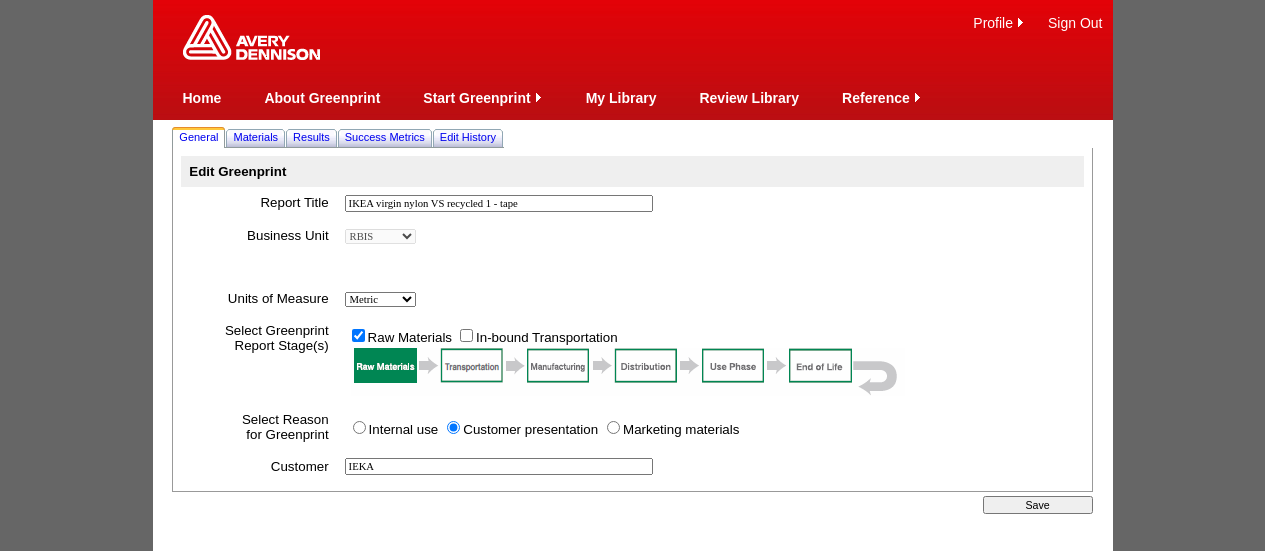 scroll, scrollTop: 0, scrollLeft: 0, axis: both 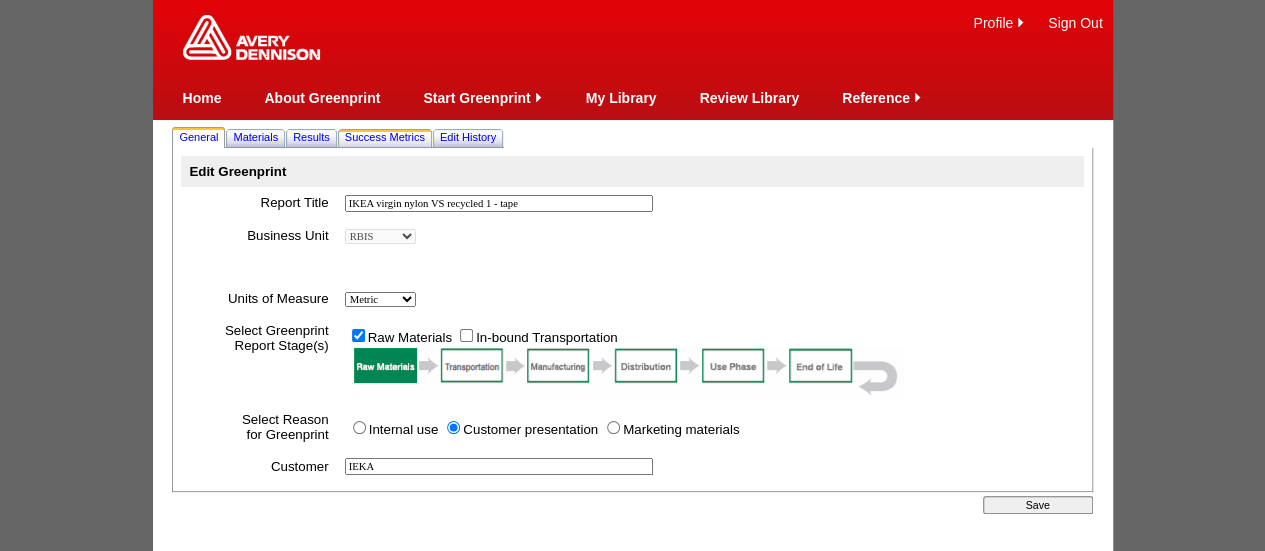 click on "Success Metrics" at bounding box center (385, 137) 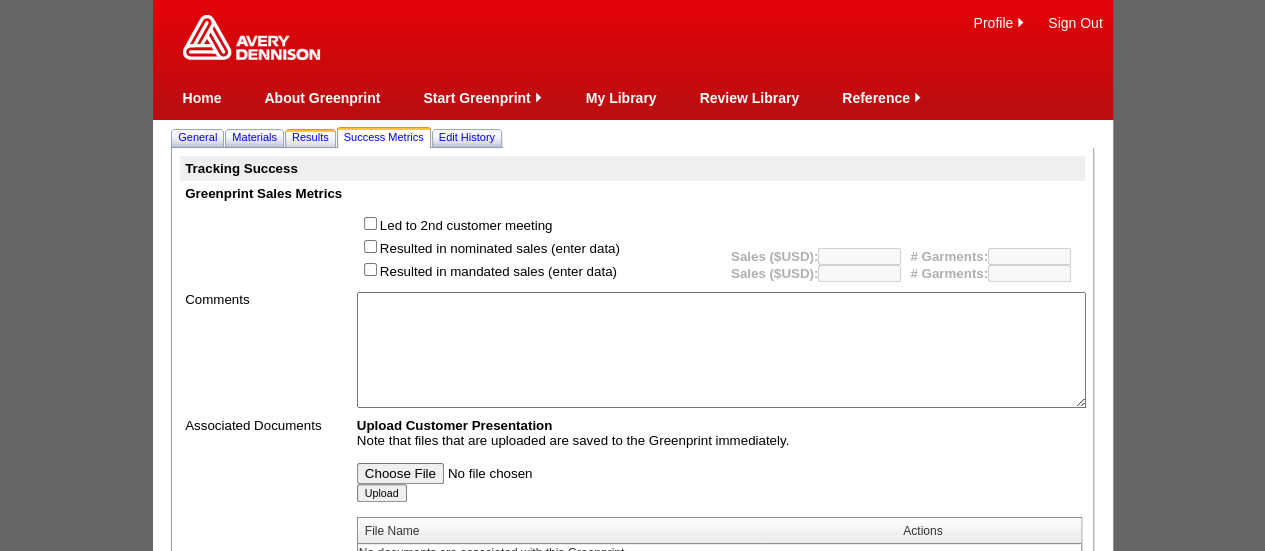 click on "Results" at bounding box center (310, 137) 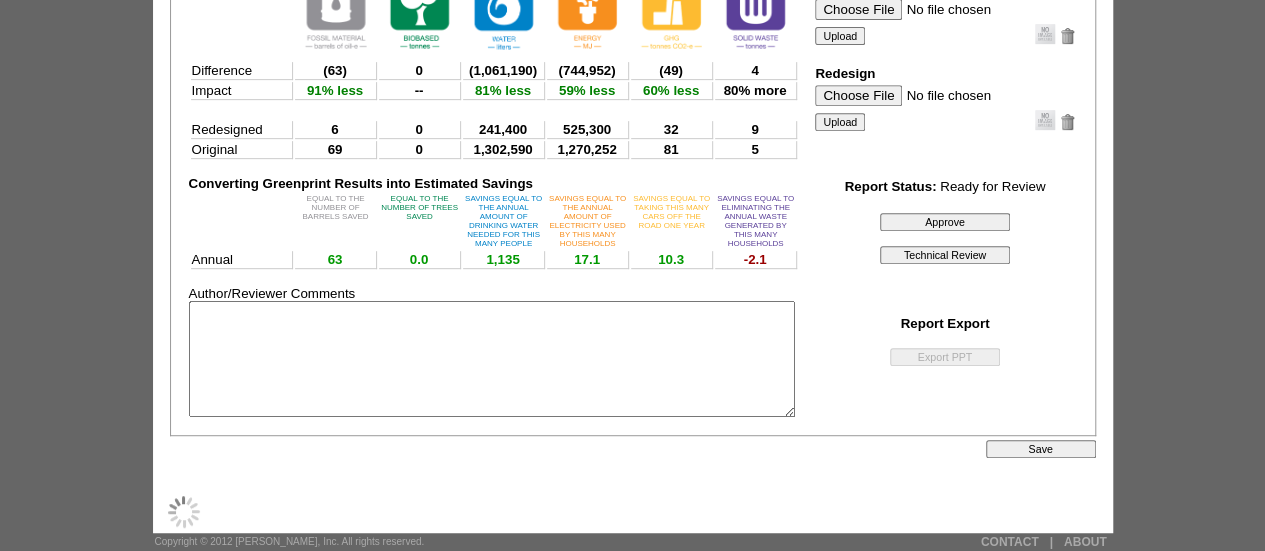 scroll, scrollTop: 0, scrollLeft: 0, axis: both 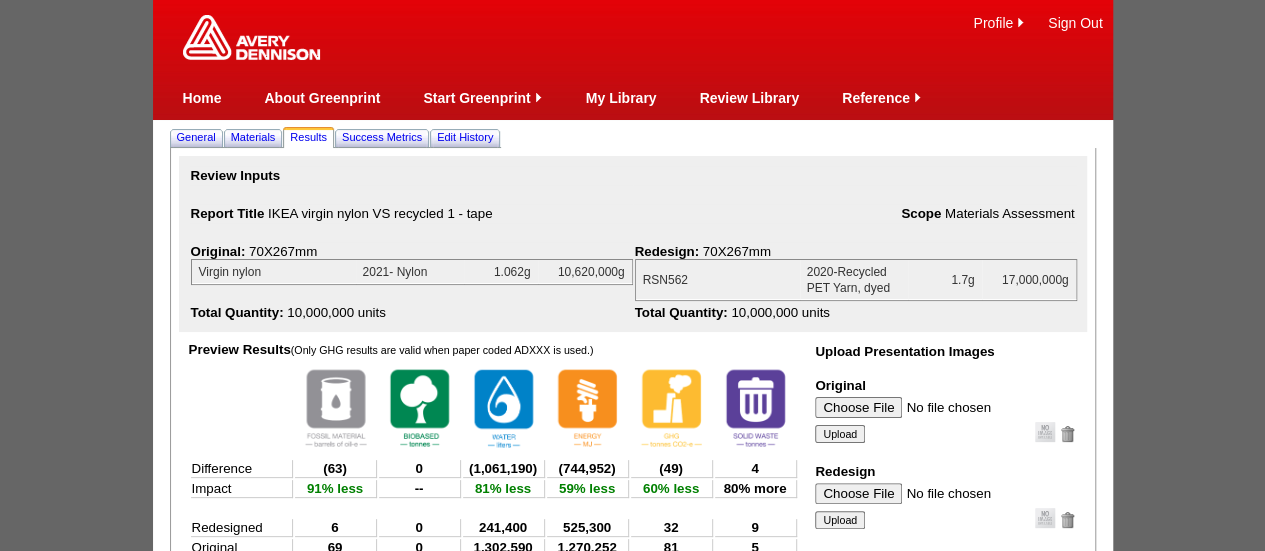 click on "Scope
Materials Assessment" at bounding box center [855, 213] 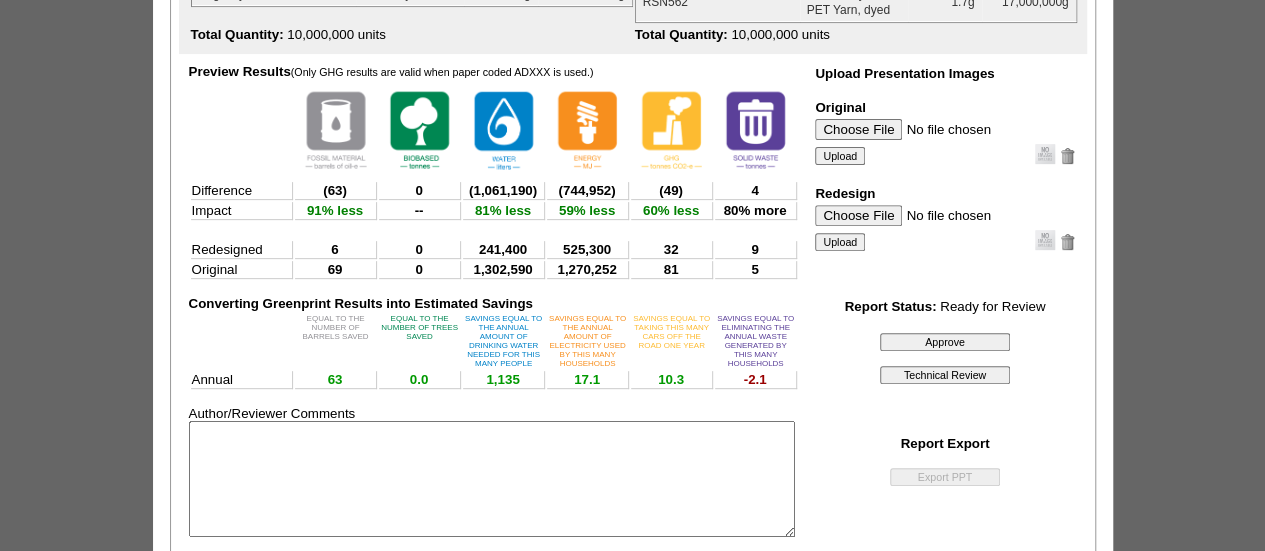 scroll, scrollTop: 386, scrollLeft: 0, axis: vertical 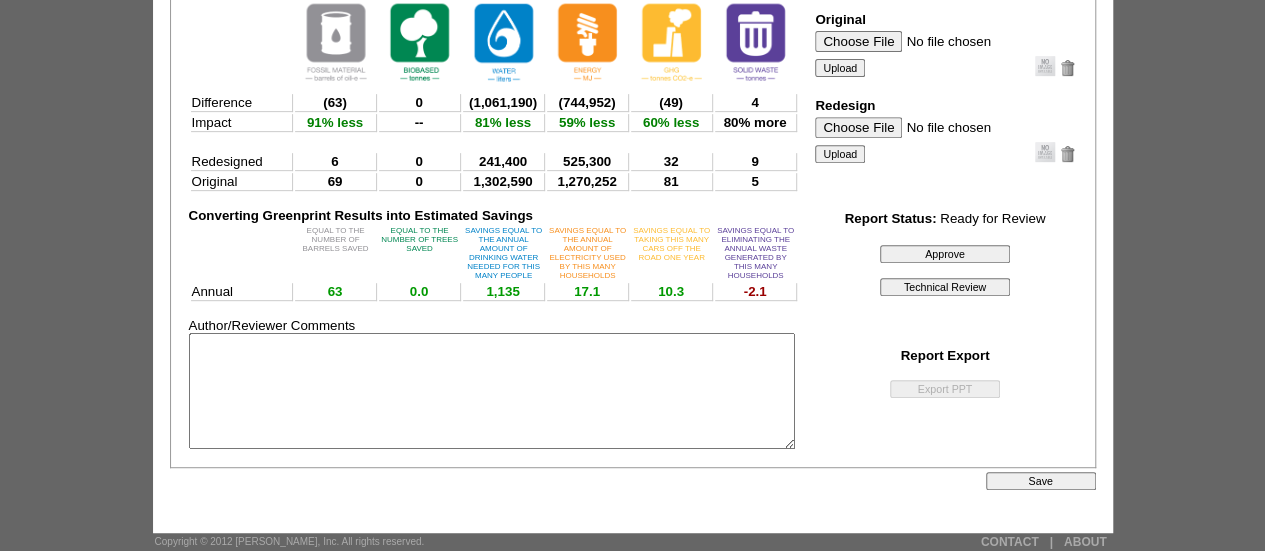 click on "Approve" at bounding box center [945, 254] 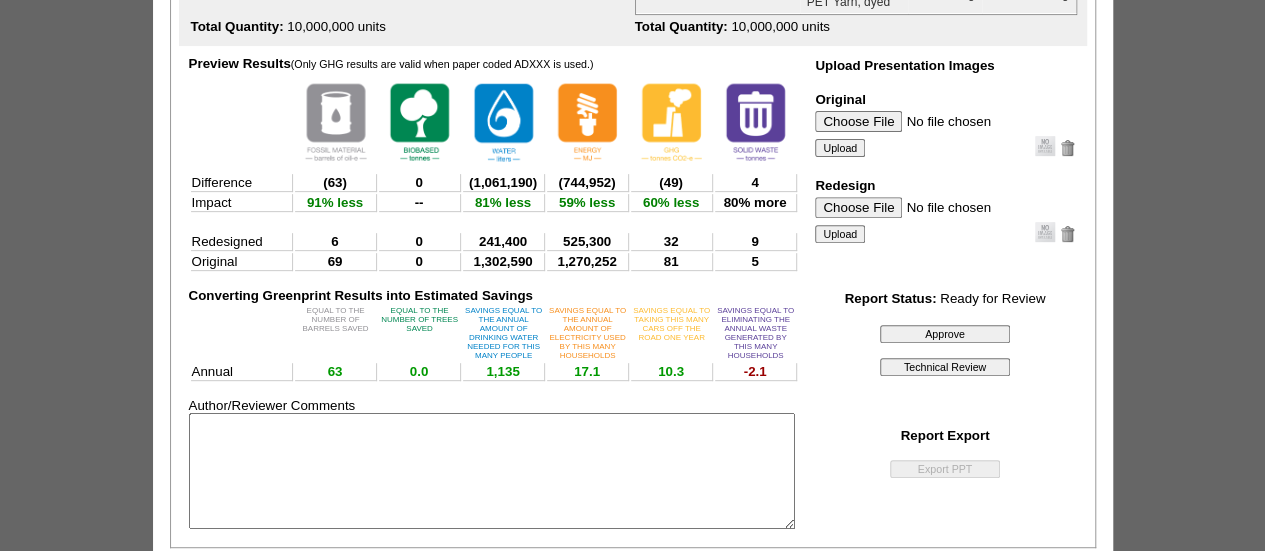 scroll, scrollTop: 0, scrollLeft: 0, axis: both 